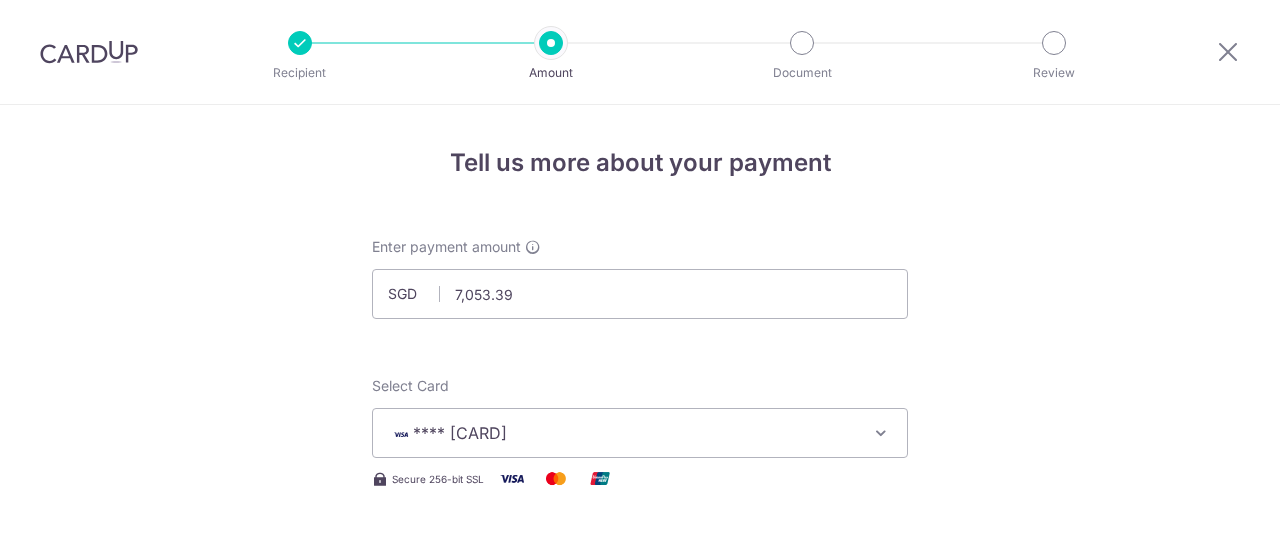 scroll, scrollTop: 0, scrollLeft: 0, axis: both 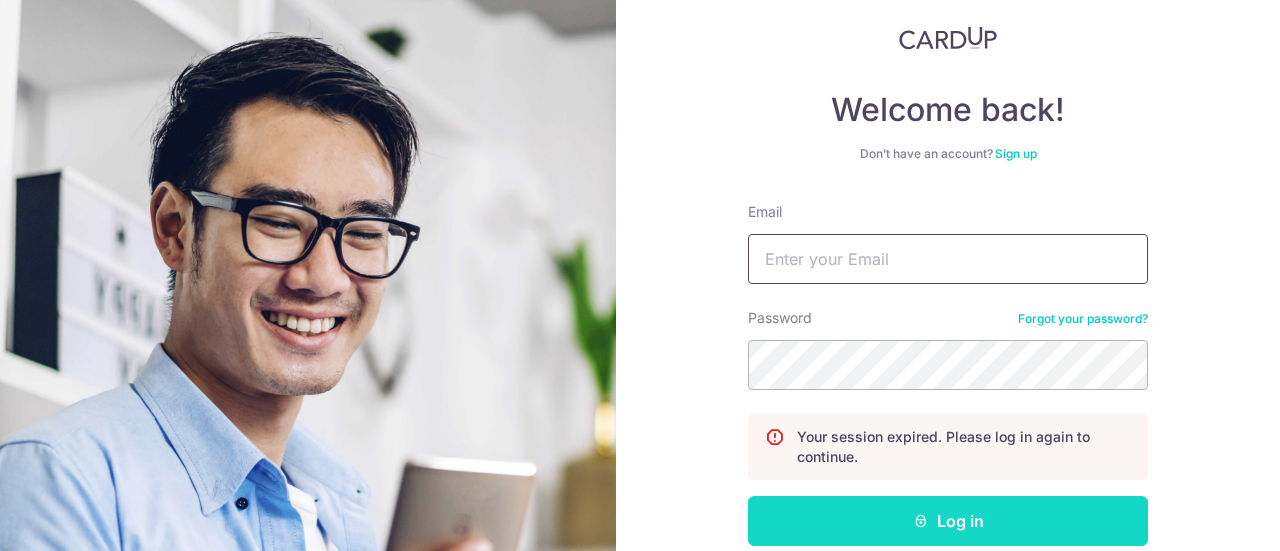 type on "emmanuelang1998@gmail.com" 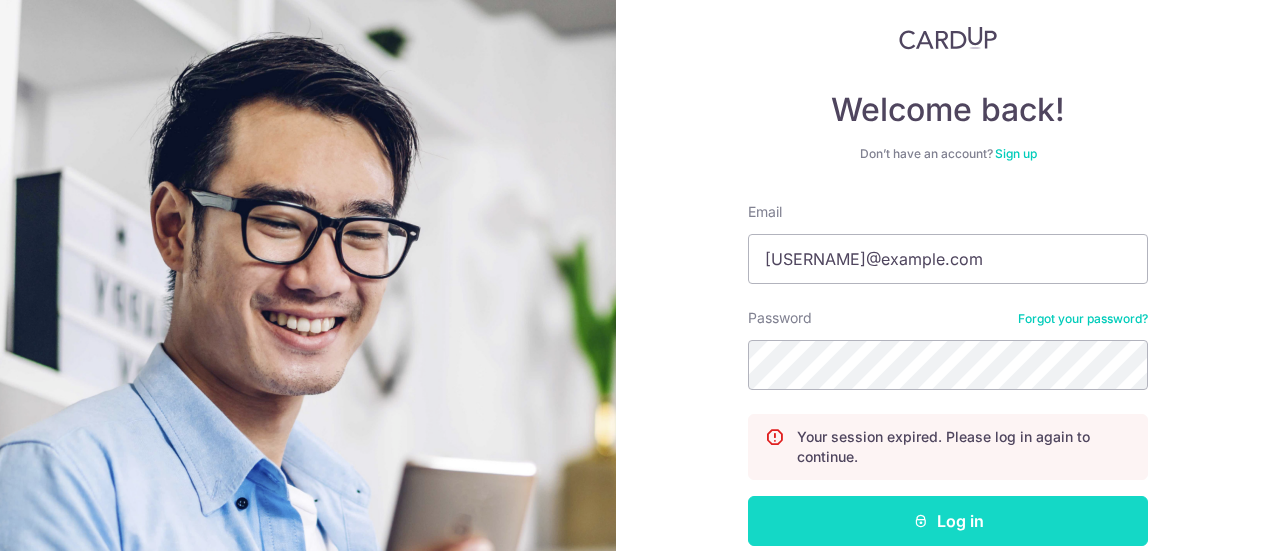 click on "Log in" at bounding box center (948, 521) 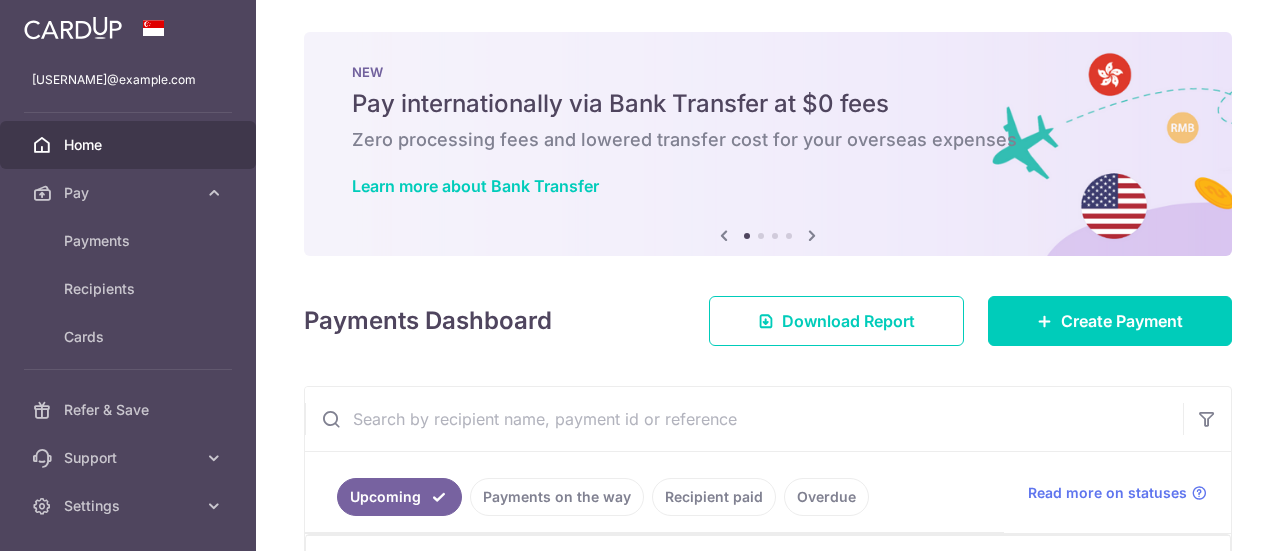 scroll, scrollTop: 0, scrollLeft: 0, axis: both 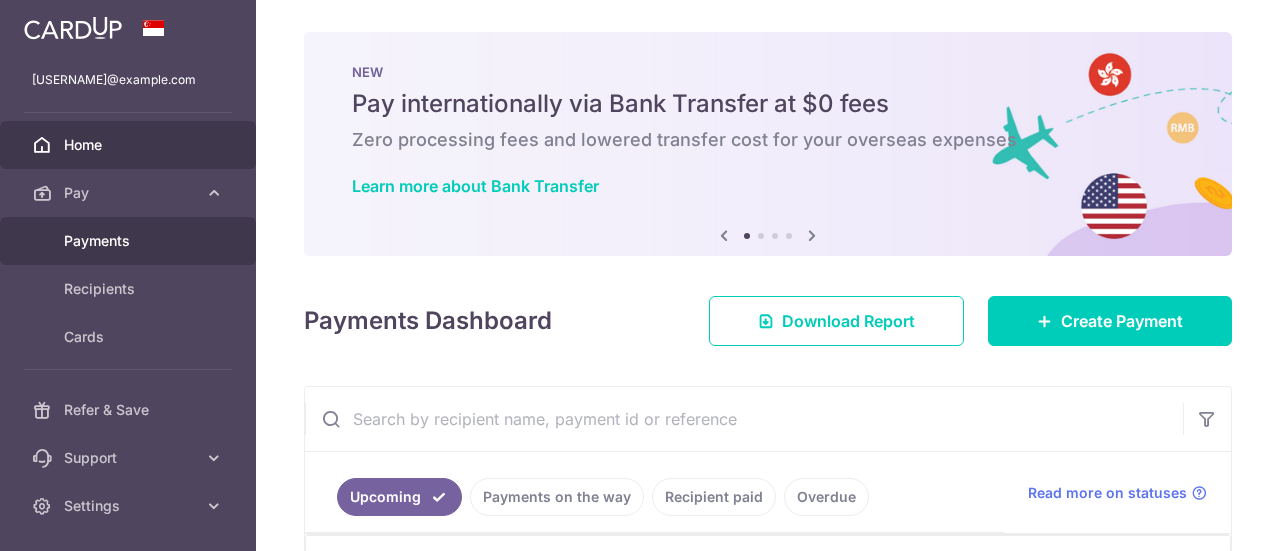 click on "Payments" at bounding box center [130, 241] 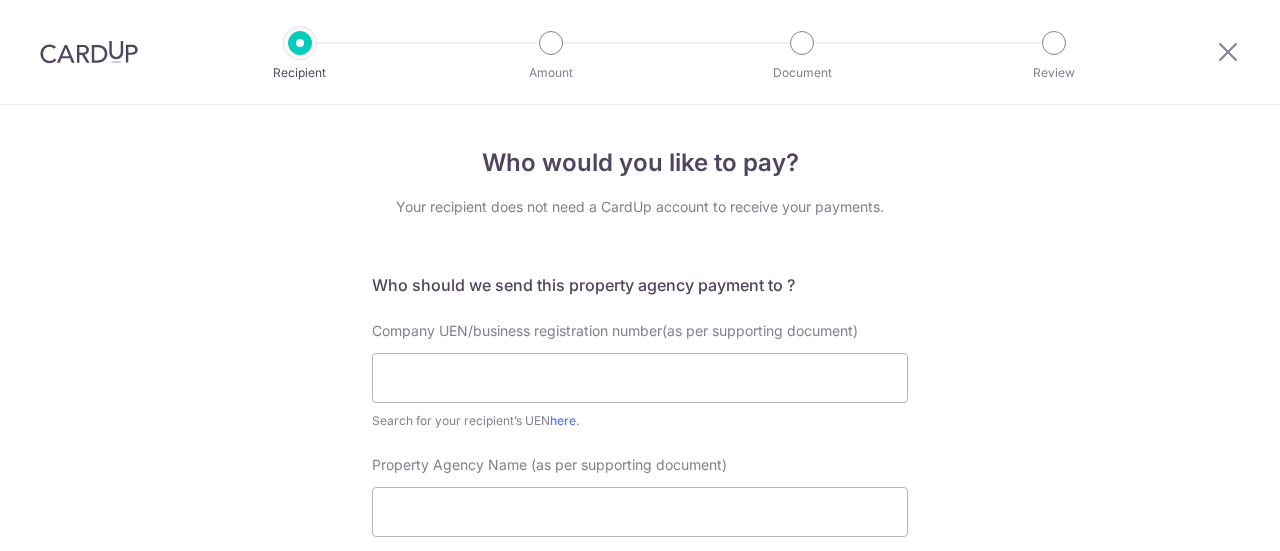 scroll, scrollTop: 0, scrollLeft: 0, axis: both 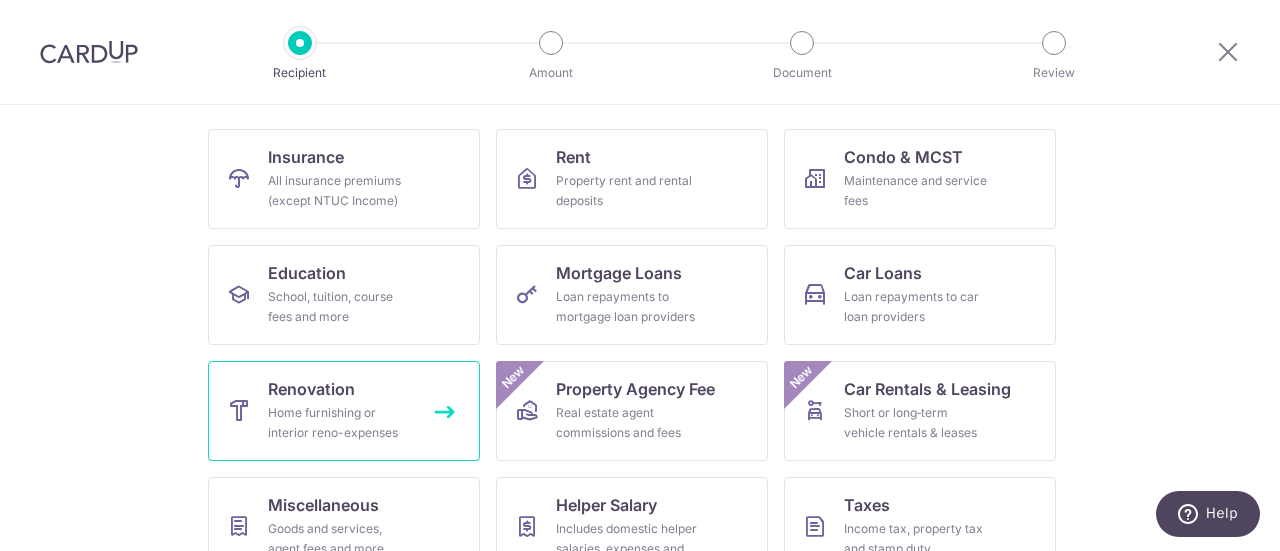 click on "Renovation Home furnishing or interior reno-expenses" at bounding box center [344, 411] 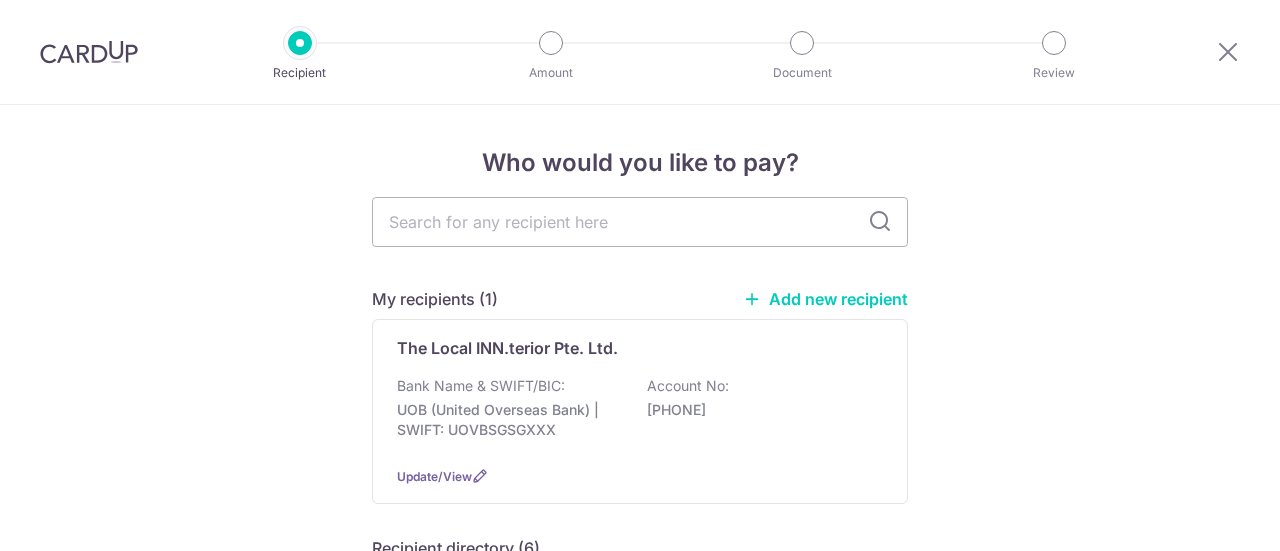 scroll, scrollTop: 0, scrollLeft: 0, axis: both 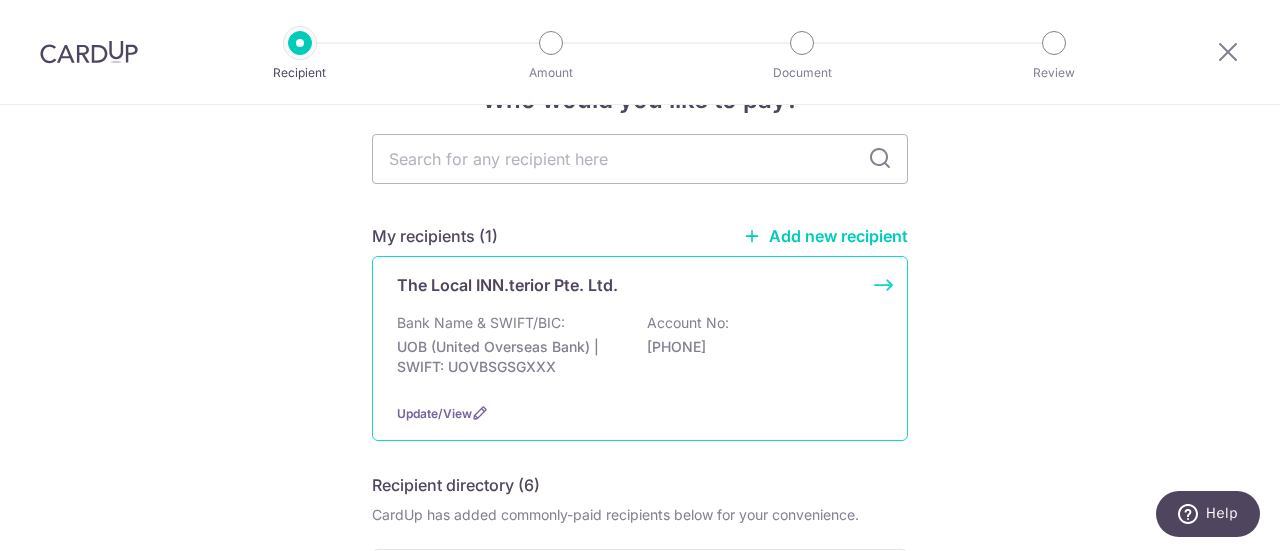 click on "3873101987" at bounding box center (759, 347) 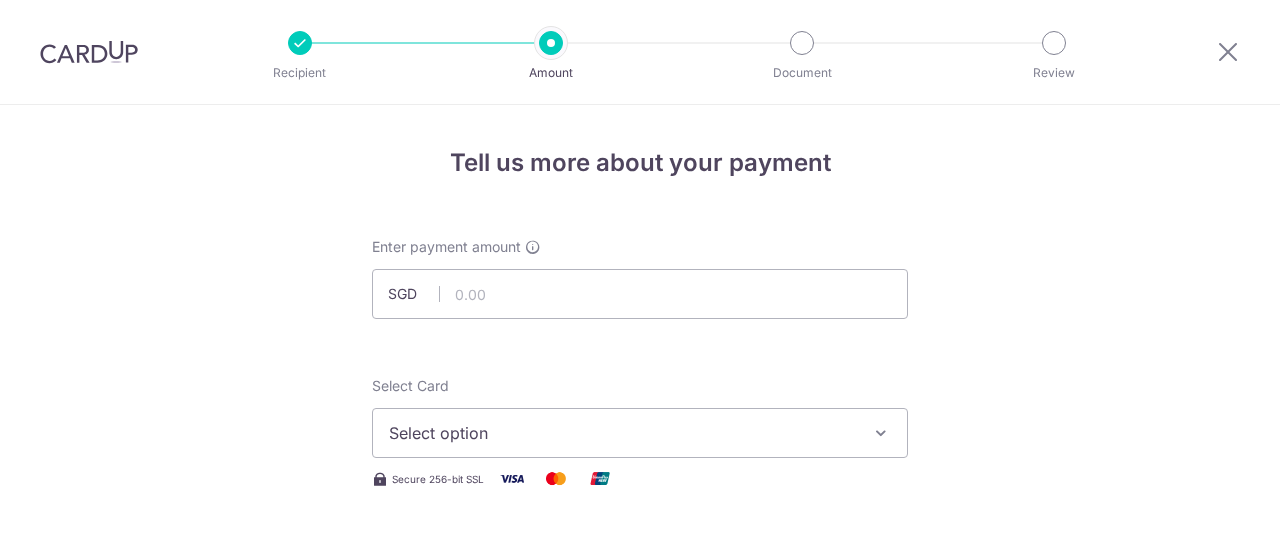 scroll, scrollTop: 0, scrollLeft: 0, axis: both 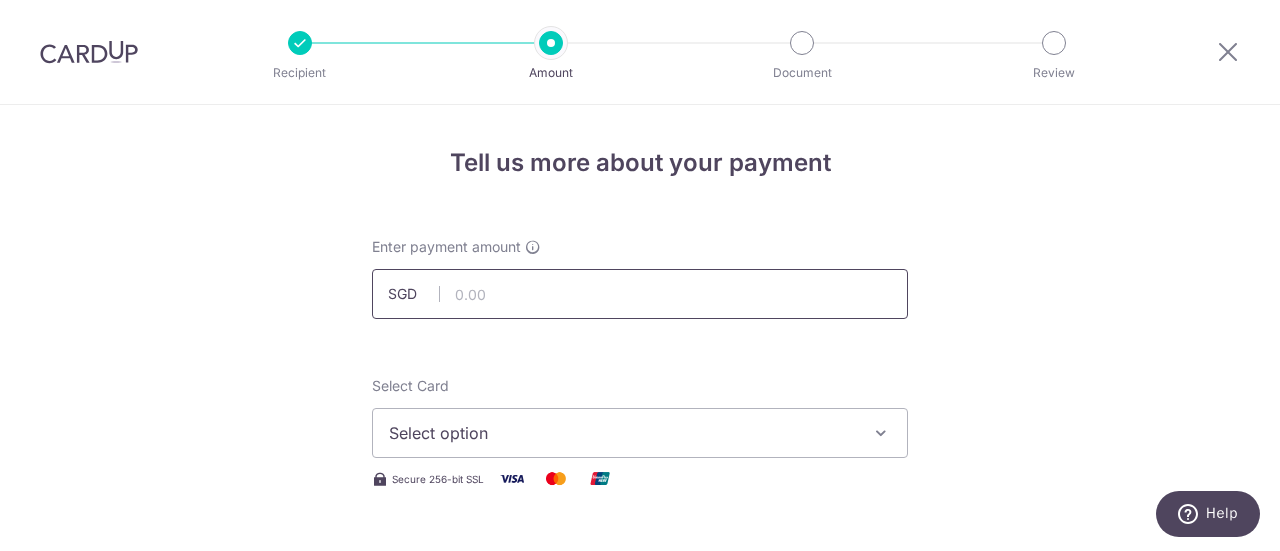 click at bounding box center [640, 294] 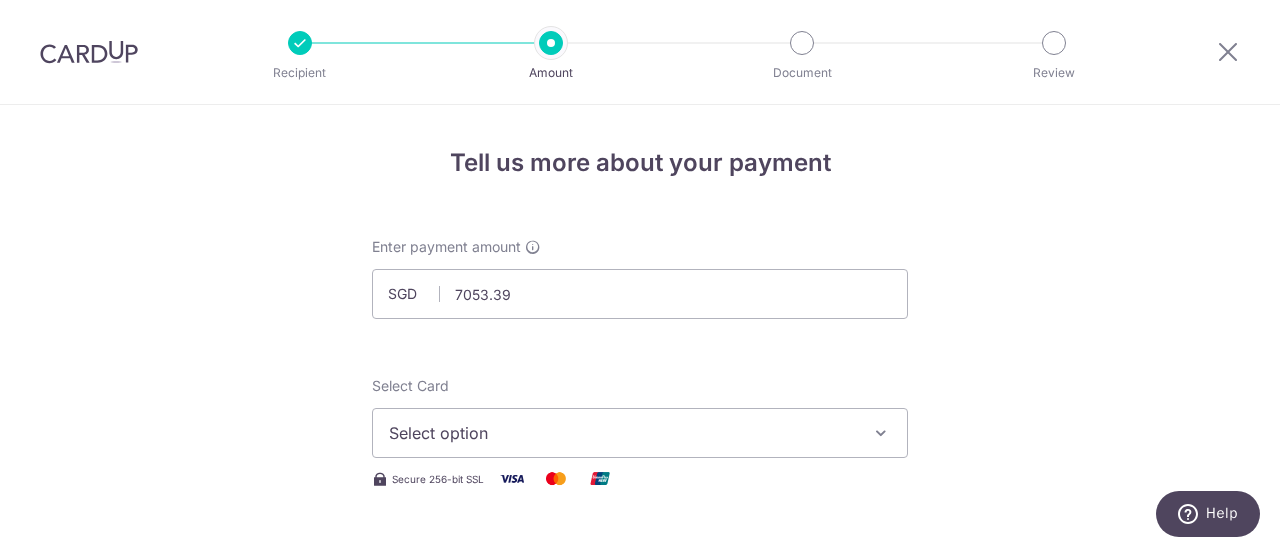 click on "Select Card
Select option
Add credit card
Your Cards
**** [CARD_LAST_FOUR]
**** [CARD_LAST_FOUR]" at bounding box center [640, 417] 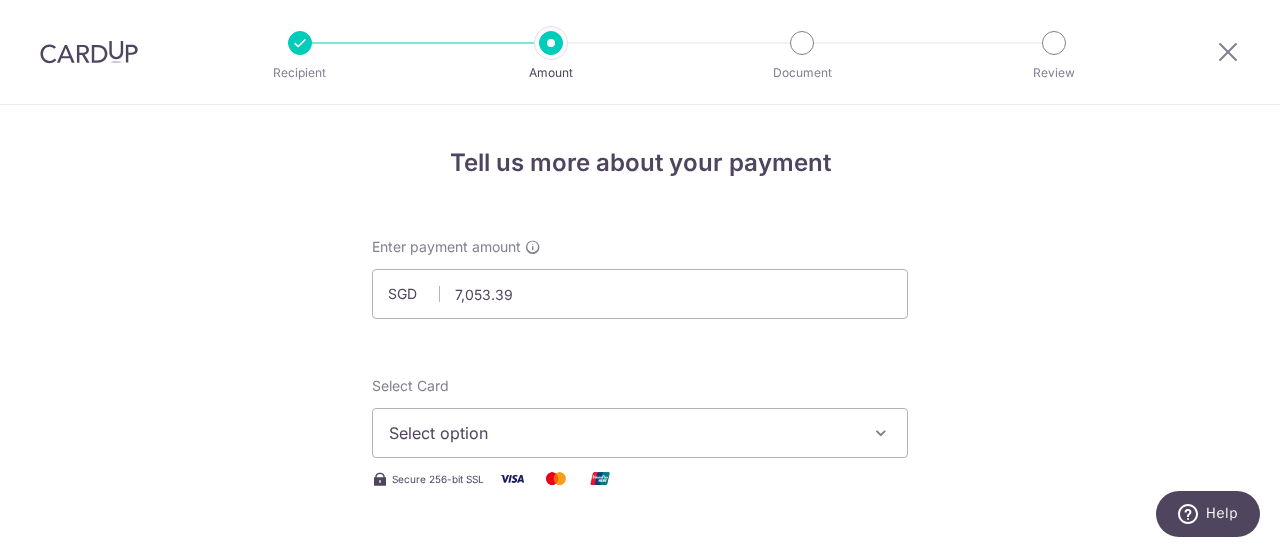 click on "Select option" at bounding box center (622, 433) 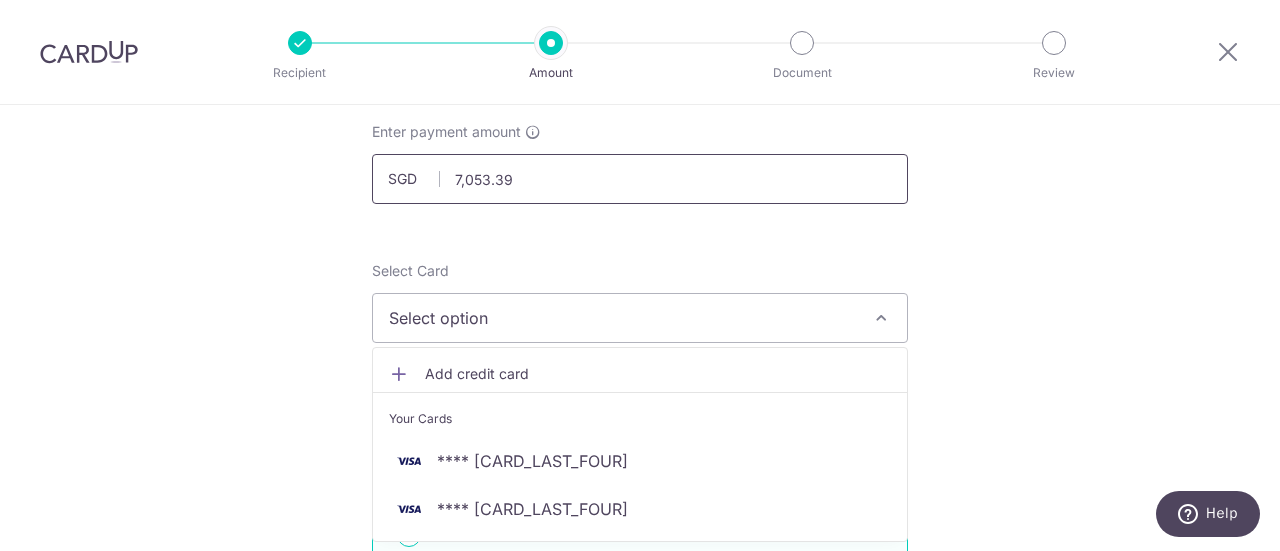 scroll, scrollTop: 124, scrollLeft: 0, axis: vertical 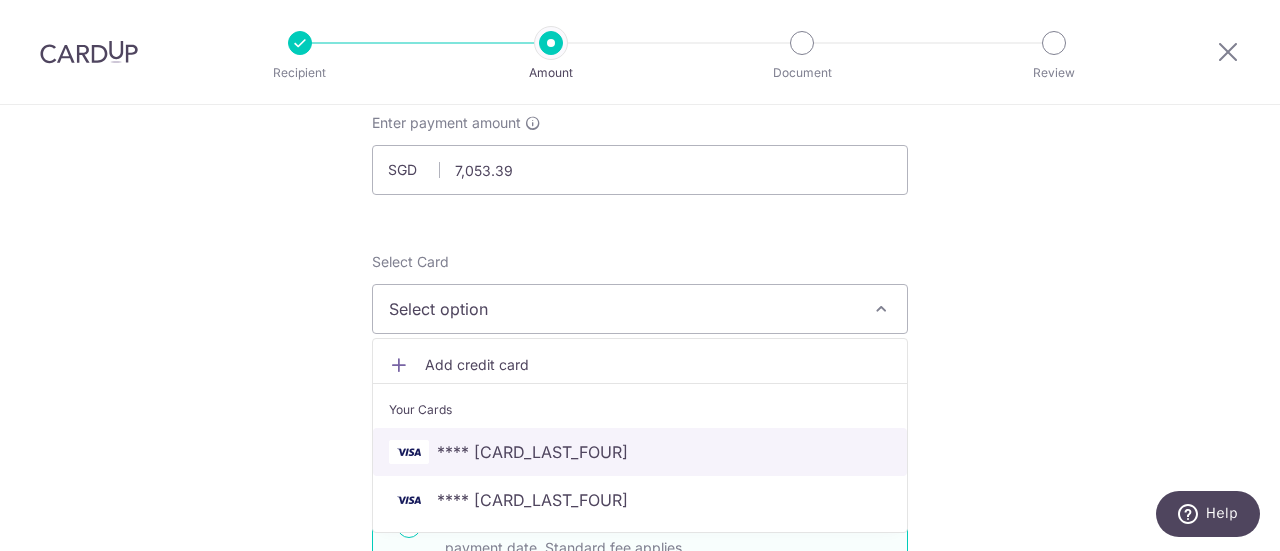 click on "**** [LAST_FOUR]" at bounding box center [640, 452] 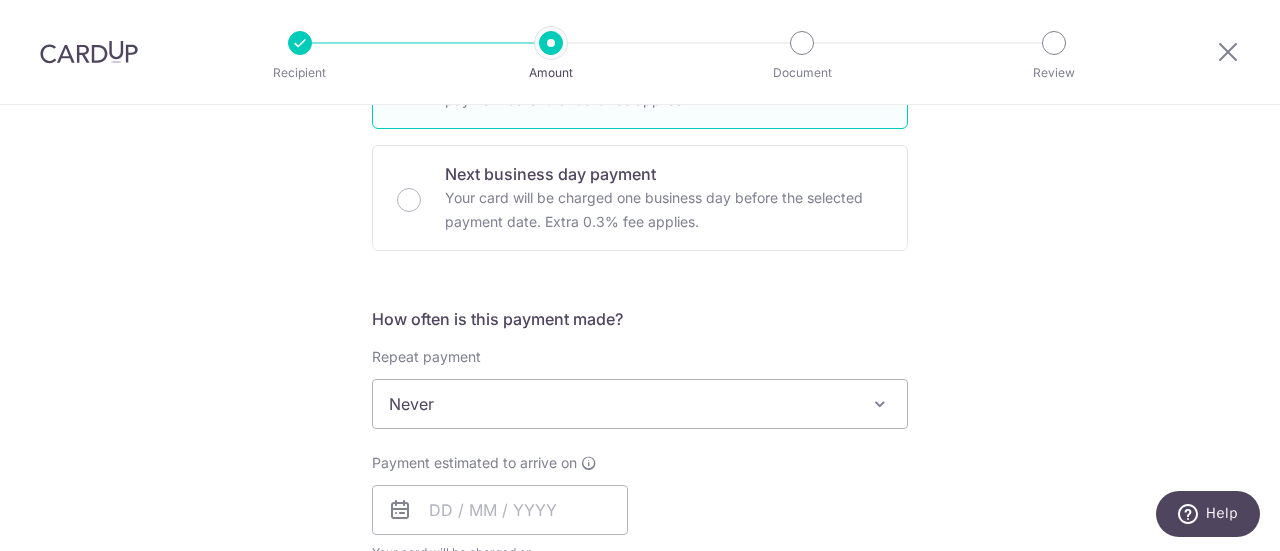 scroll, scrollTop: 650, scrollLeft: 0, axis: vertical 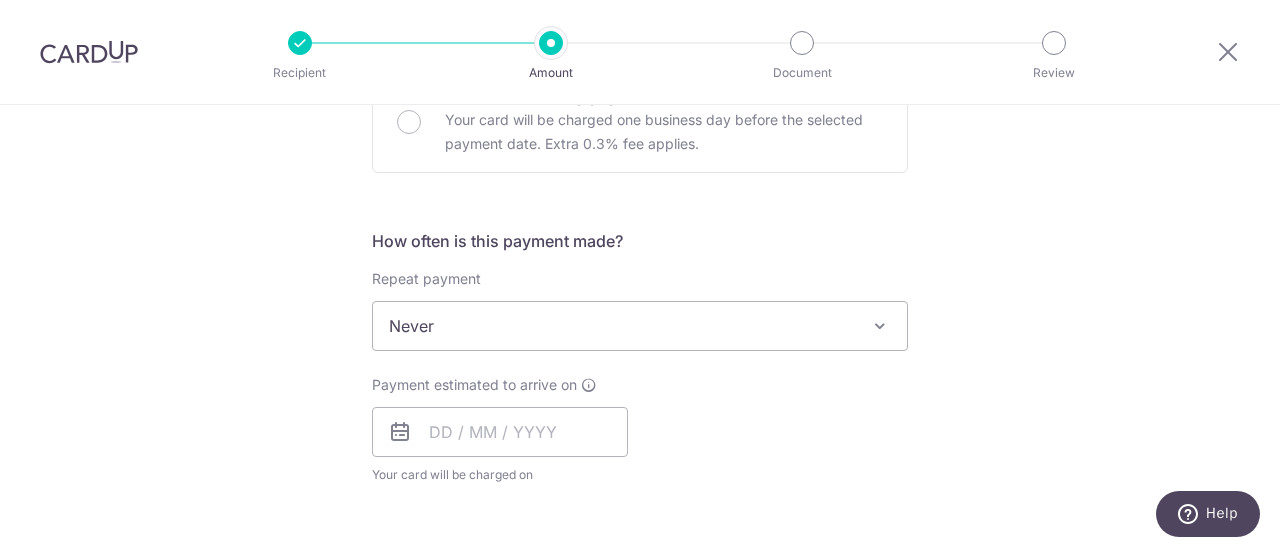 click at bounding box center (400, 432) 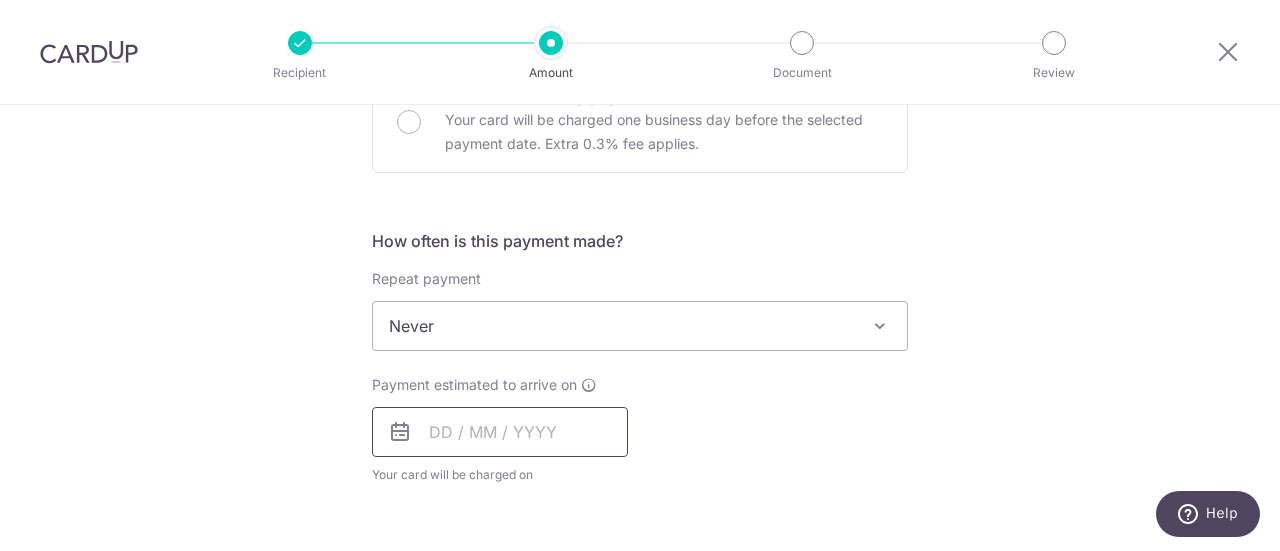 click at bounding box center (500, 432) 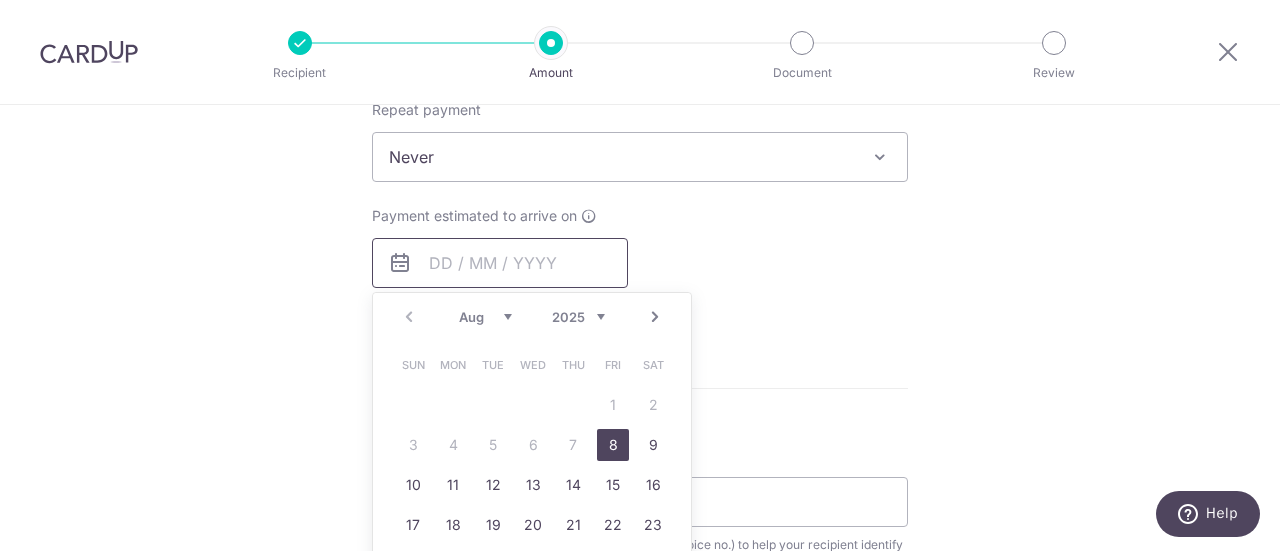 scroll, scrollTop: 820, scrollLeft: 0, axis: vertical 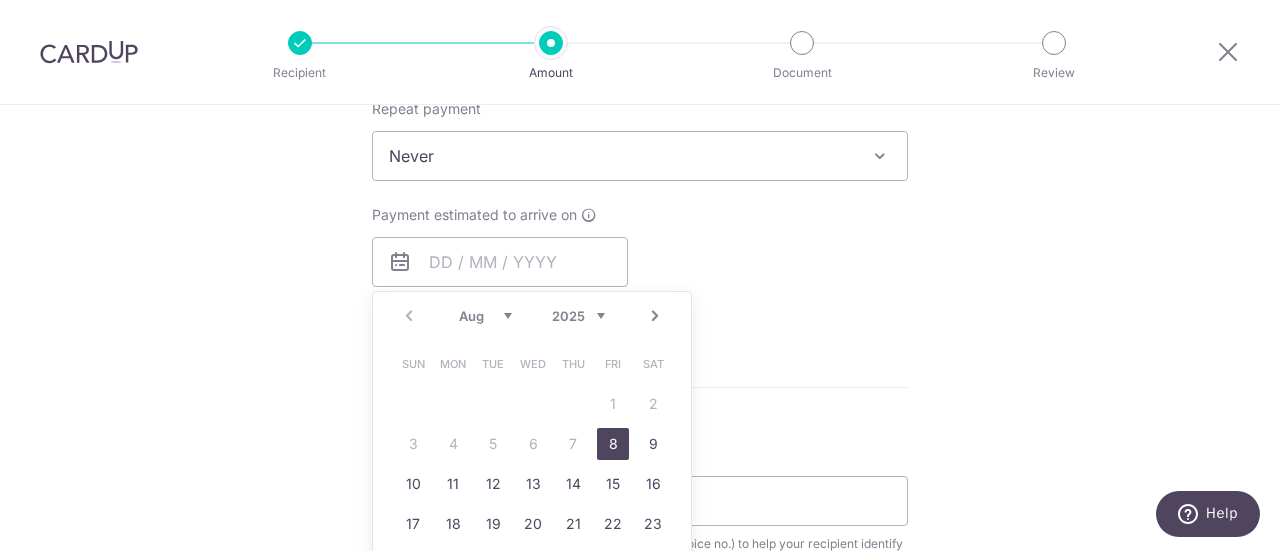 click on "8" at bounding box center (613, 444) 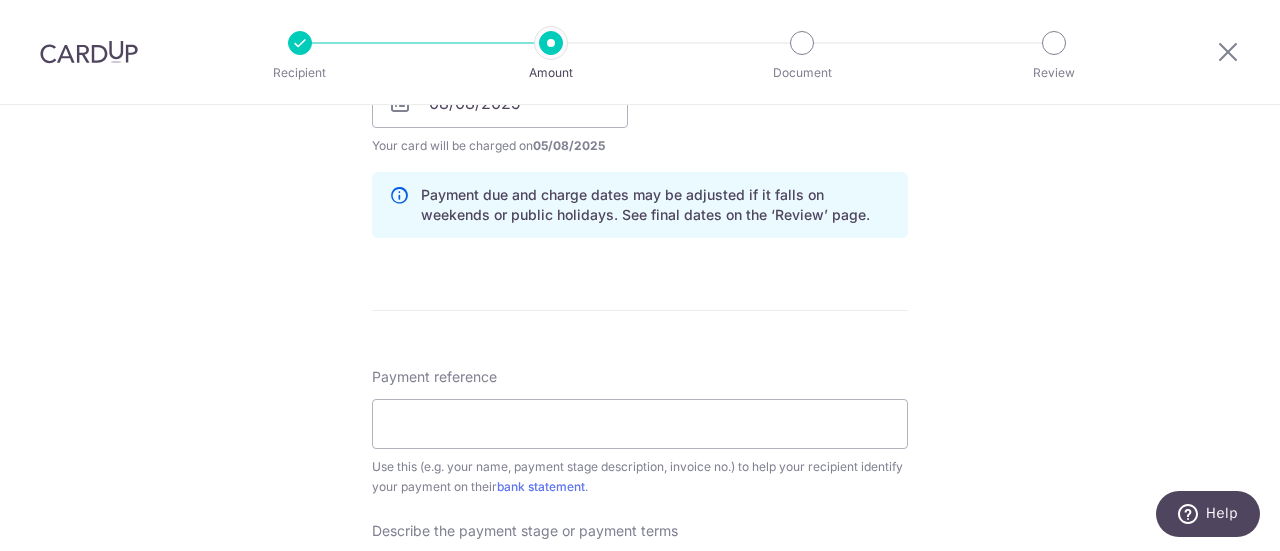 scroll, scrollTop: 981, scrollLeft: 0, axis: vertical 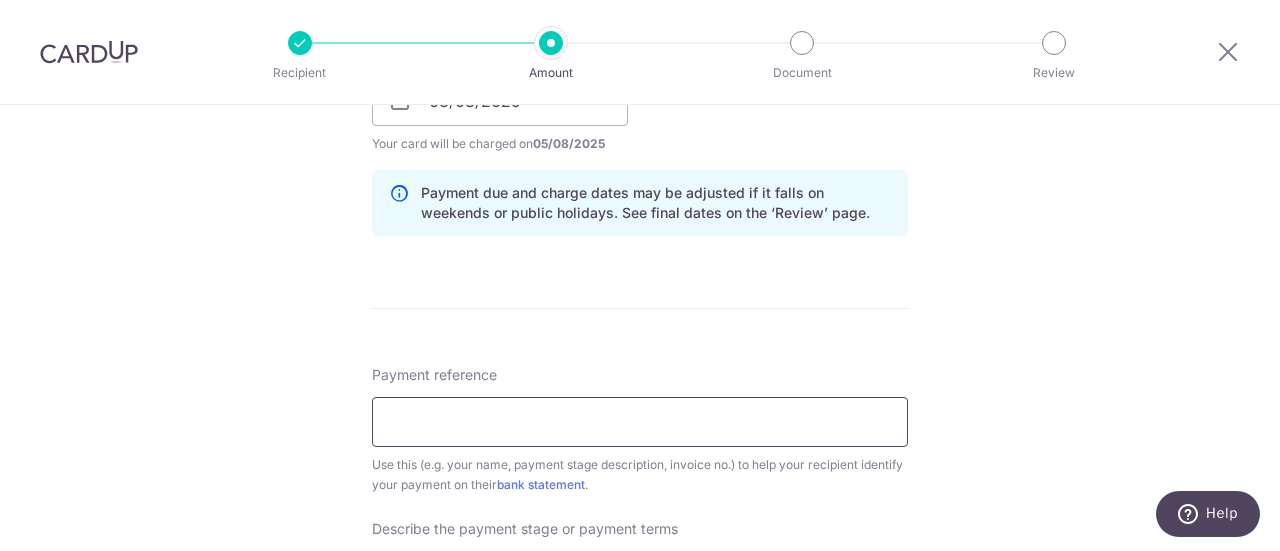 click on "Payment reference" at bounding box center (640, 422) 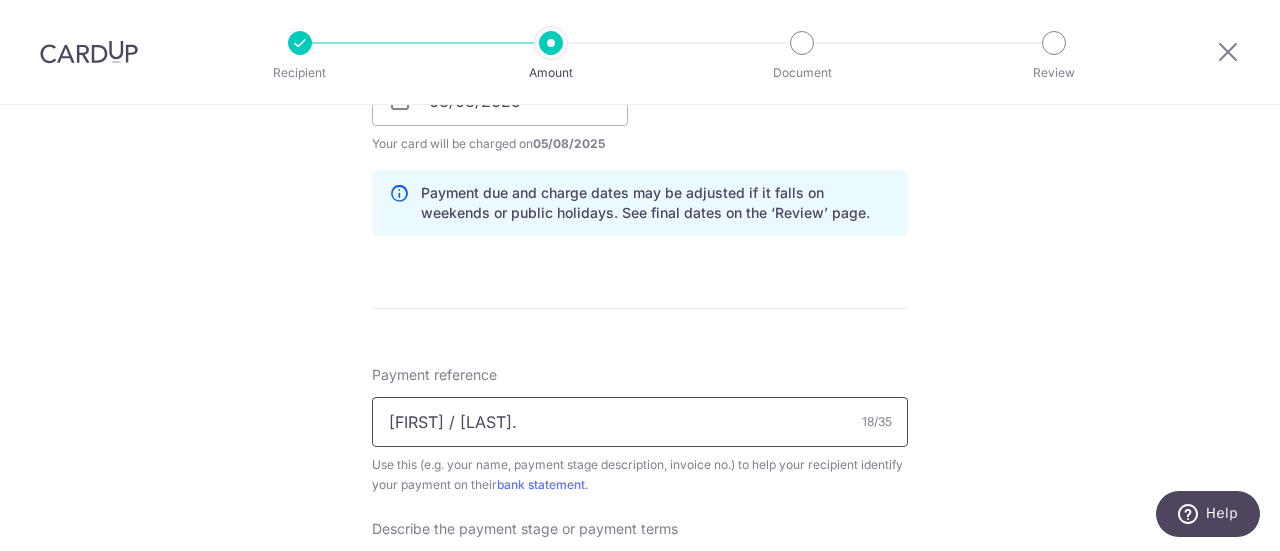 paste on "S1/TM/050125/IG" 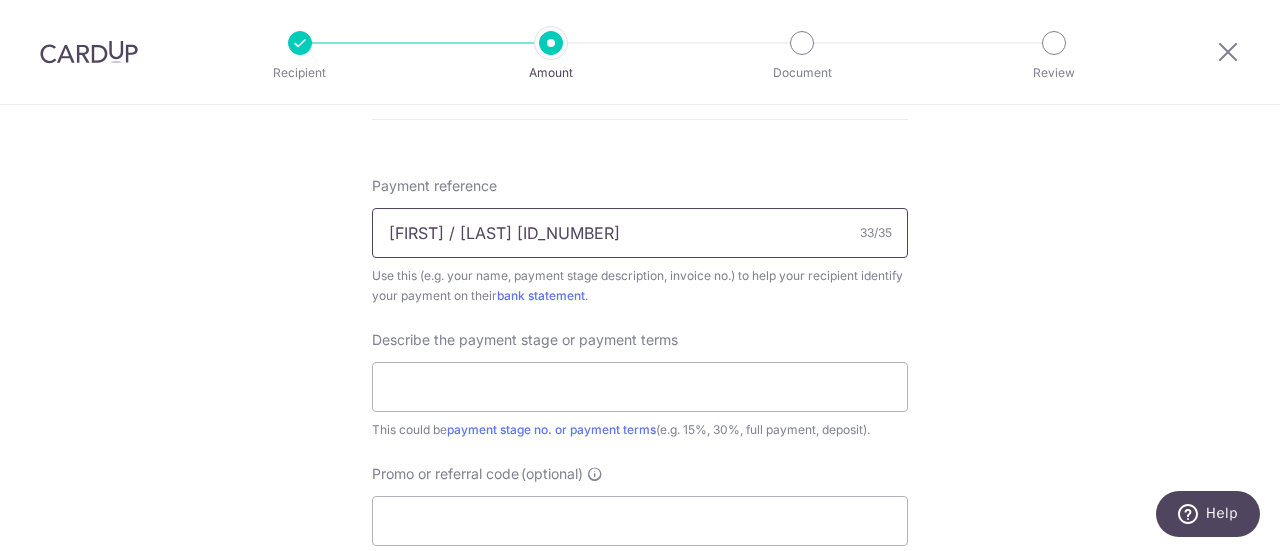 scroll, scrollTop: 1171, scrollLeft: 0, axis: vertical 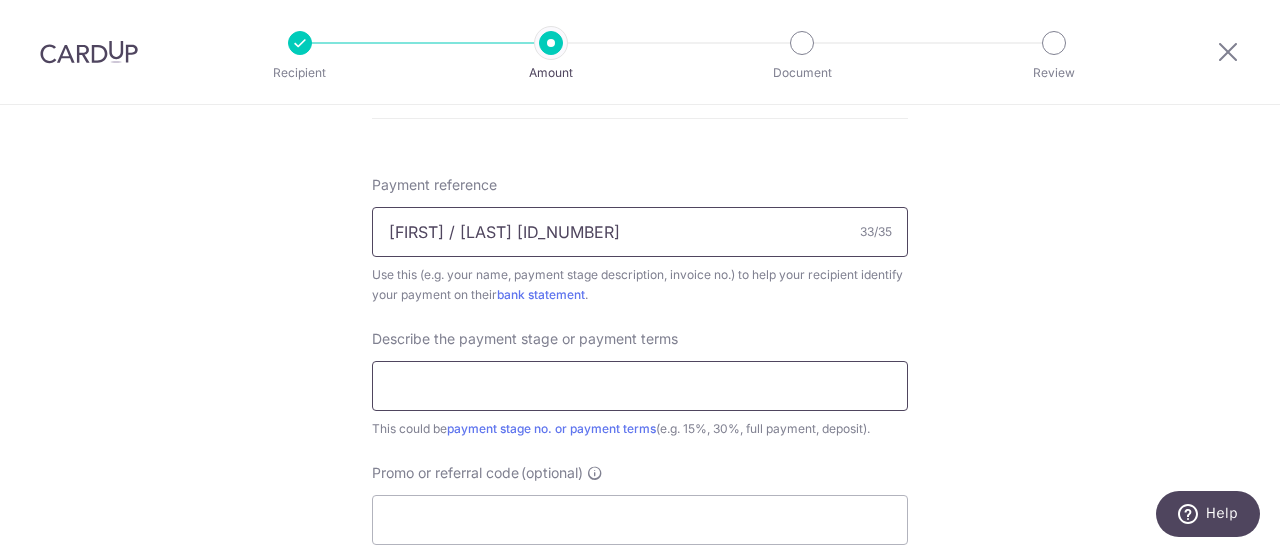 type on "Emmanuel / Faith. S1/TM/050125/IG" 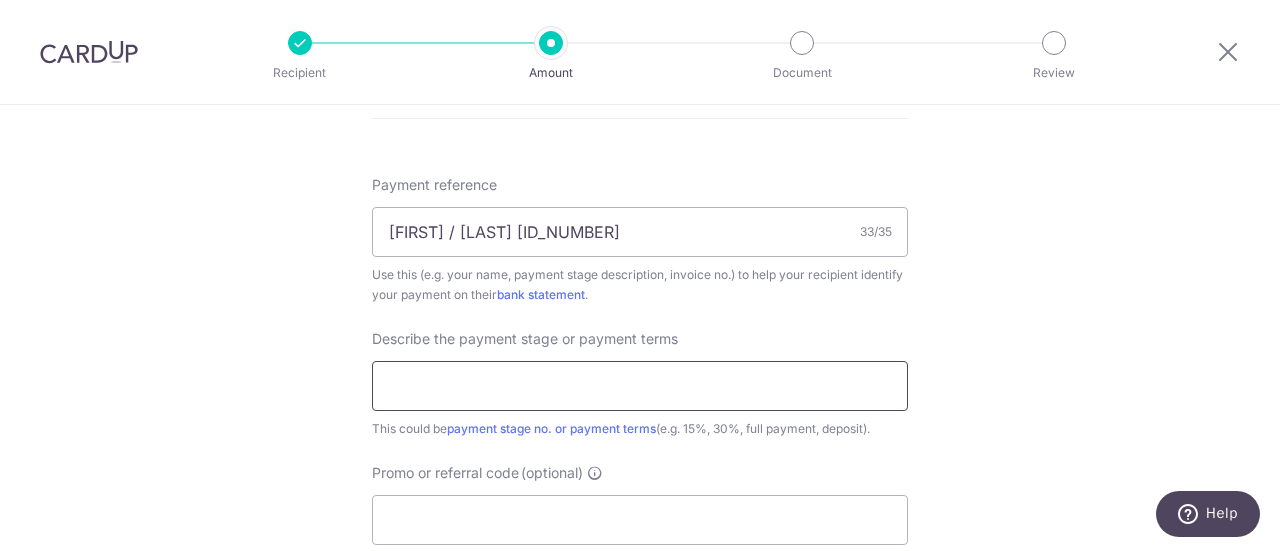 click at bounding box center (640, 386) 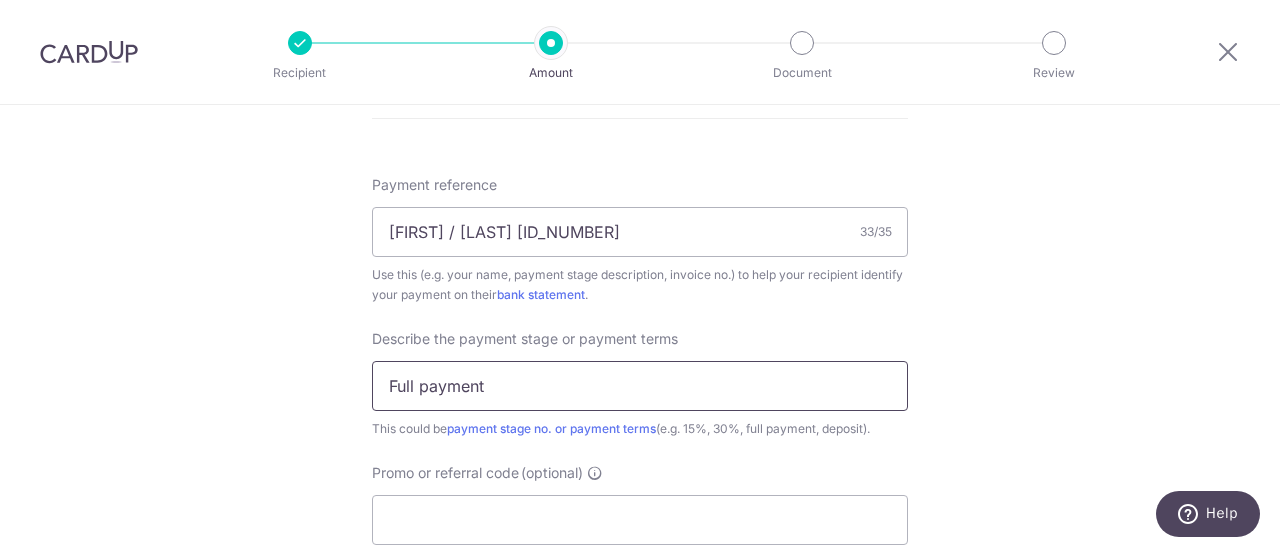 type on "Full payment" 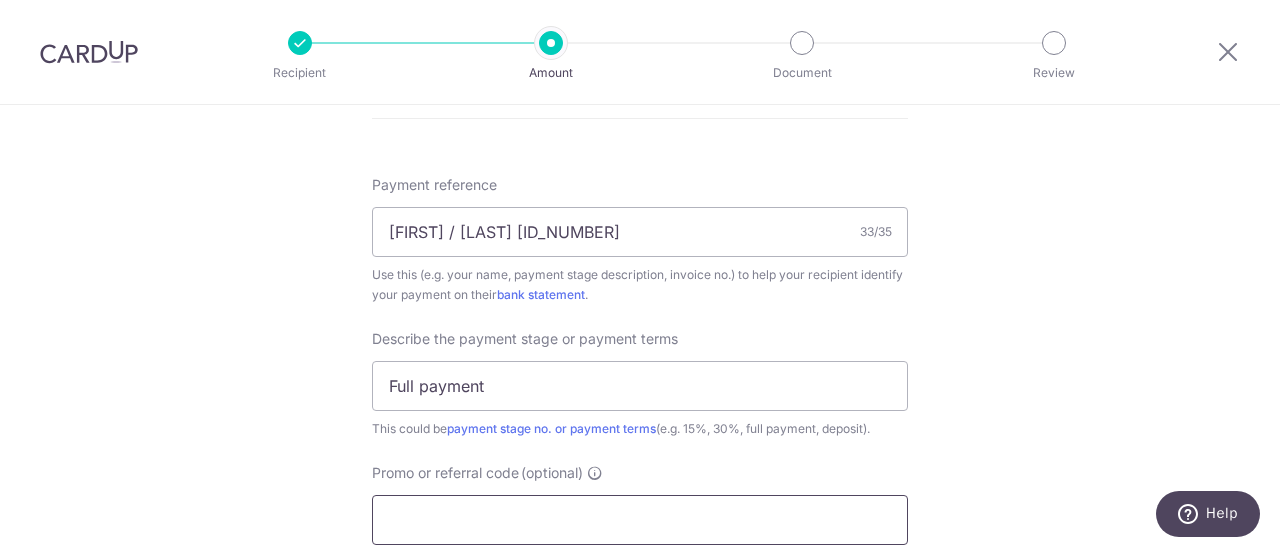 click on "Promo or referral code
(optional)" at bounding box center (640, 520) 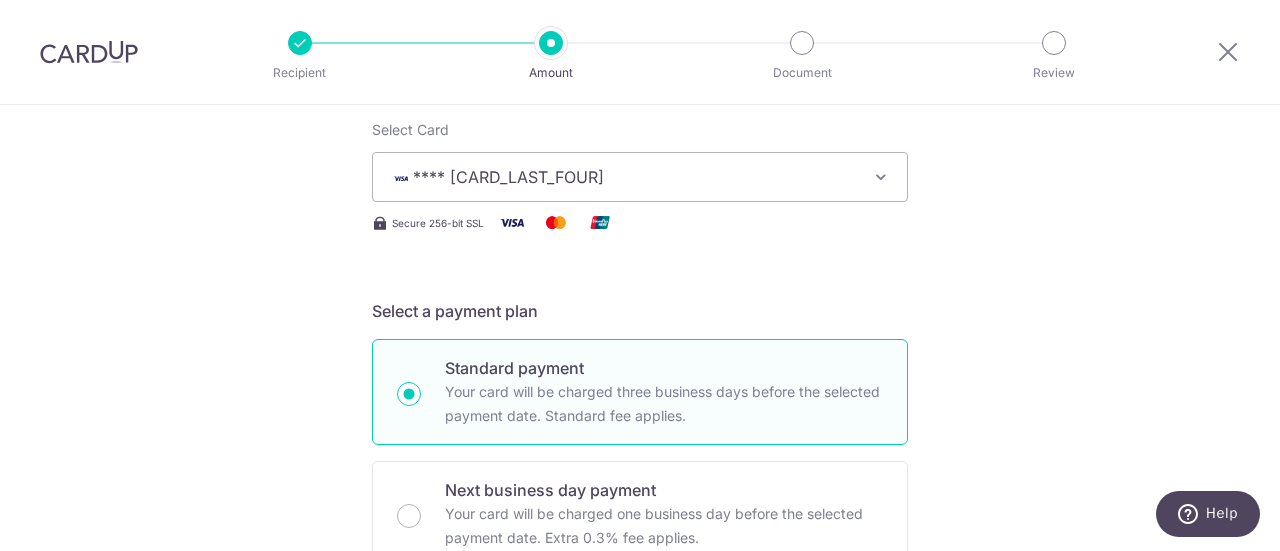 scroll, scrollTop: 7, scrollLeft: 0, axis: vertical 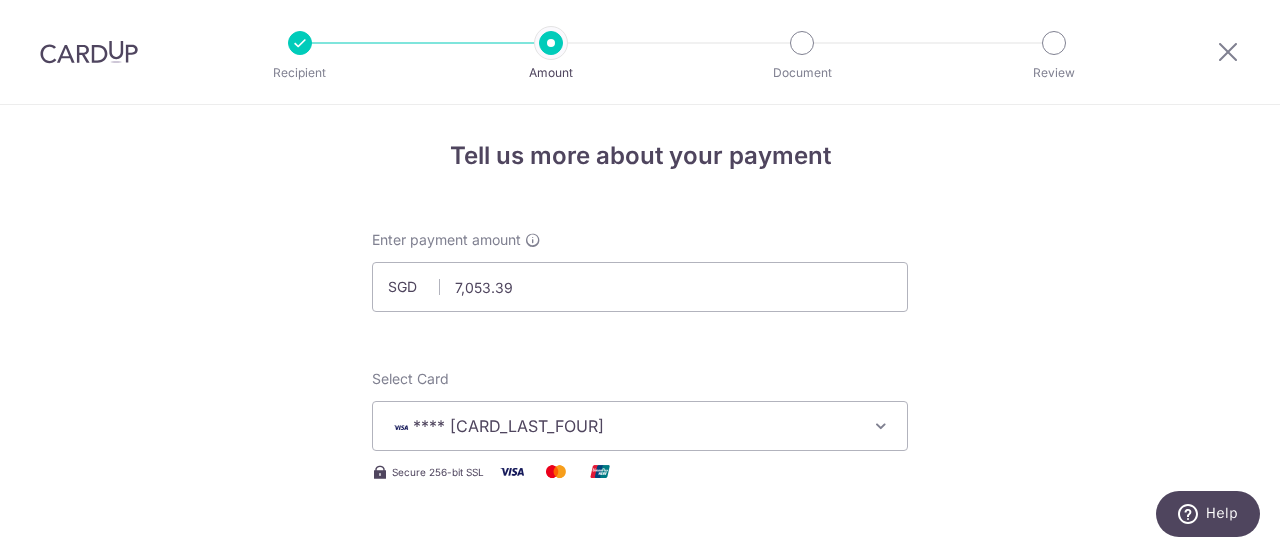 type on "MILELION" 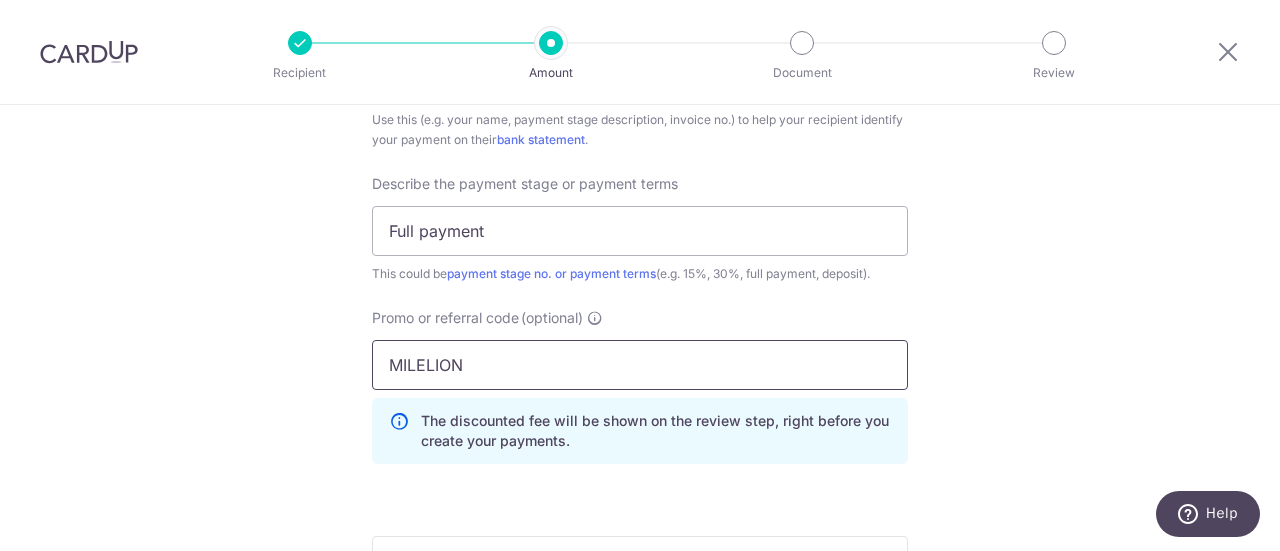 scroll, scrollTop: 1544, scrollLeft: 0, axis: vertical 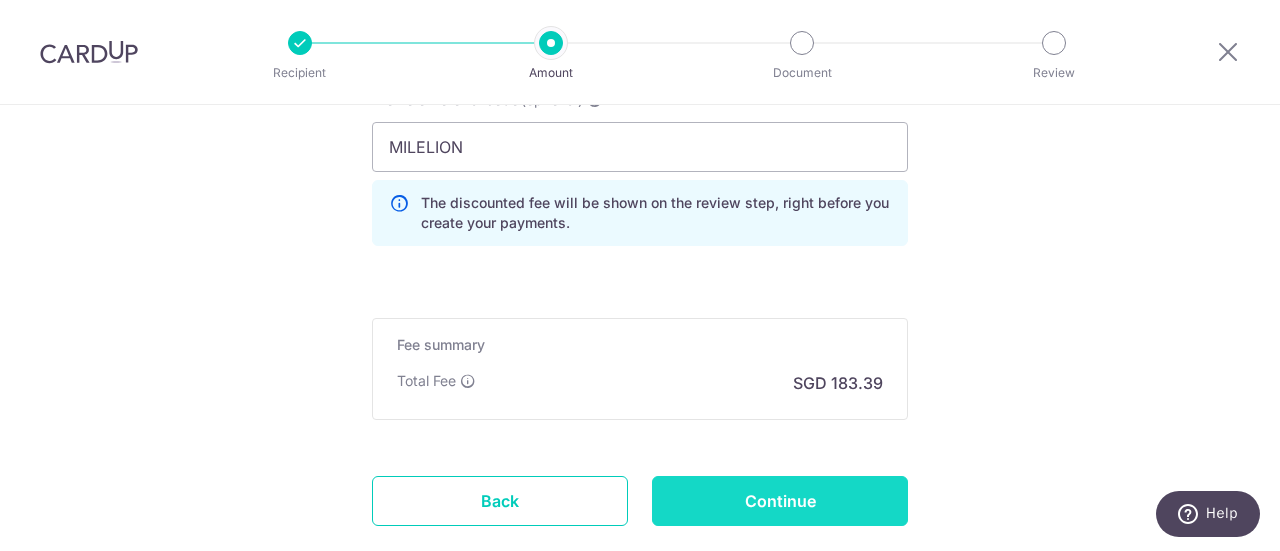 click on "Continue" at bounding box center [780, 501] 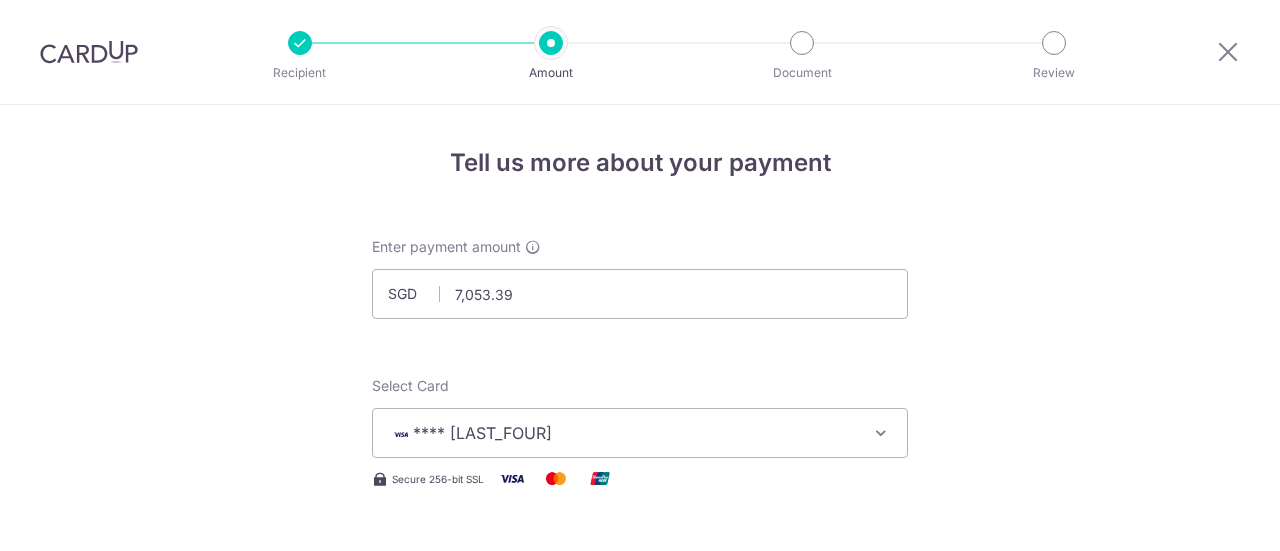 scroll, scrollTop: 0, scrollLeft: 0, axis: both 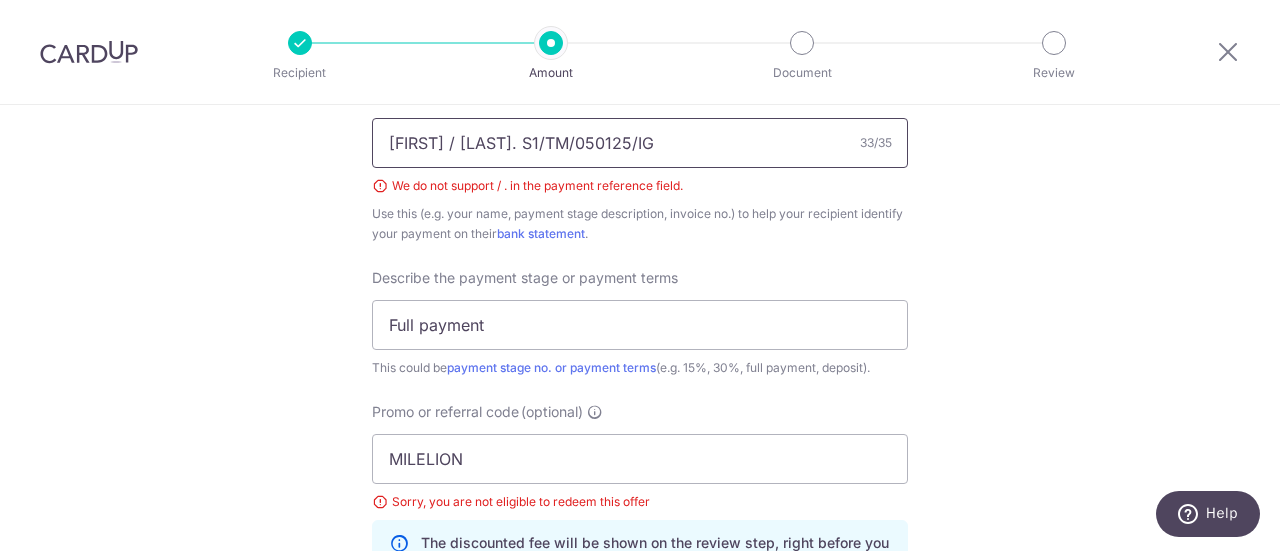 drag, startPoint x: 523, startPoint y: 137, endPoint x: 130, endPoint y: 117, distance: 393.50858 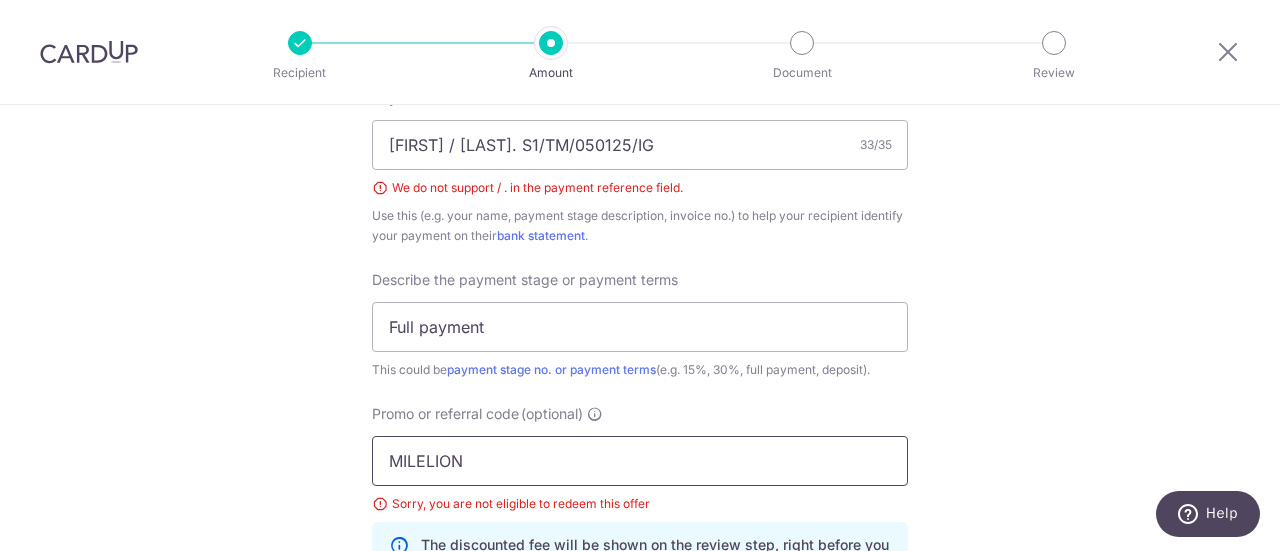 click on "MILELION" at bounding box center [640, 461] 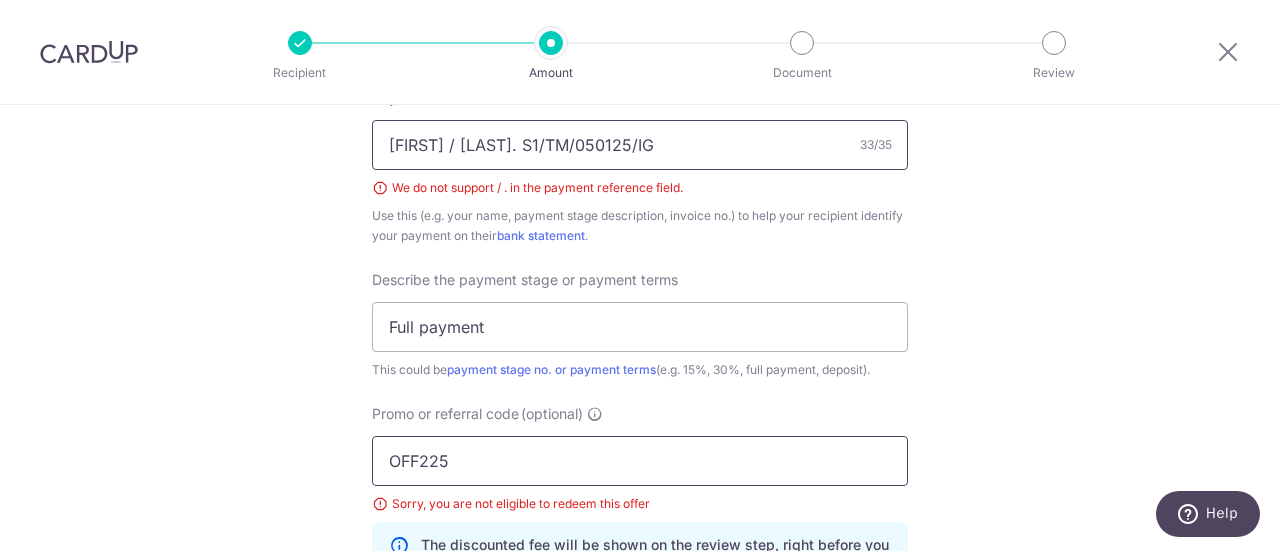 type on "OFF225" 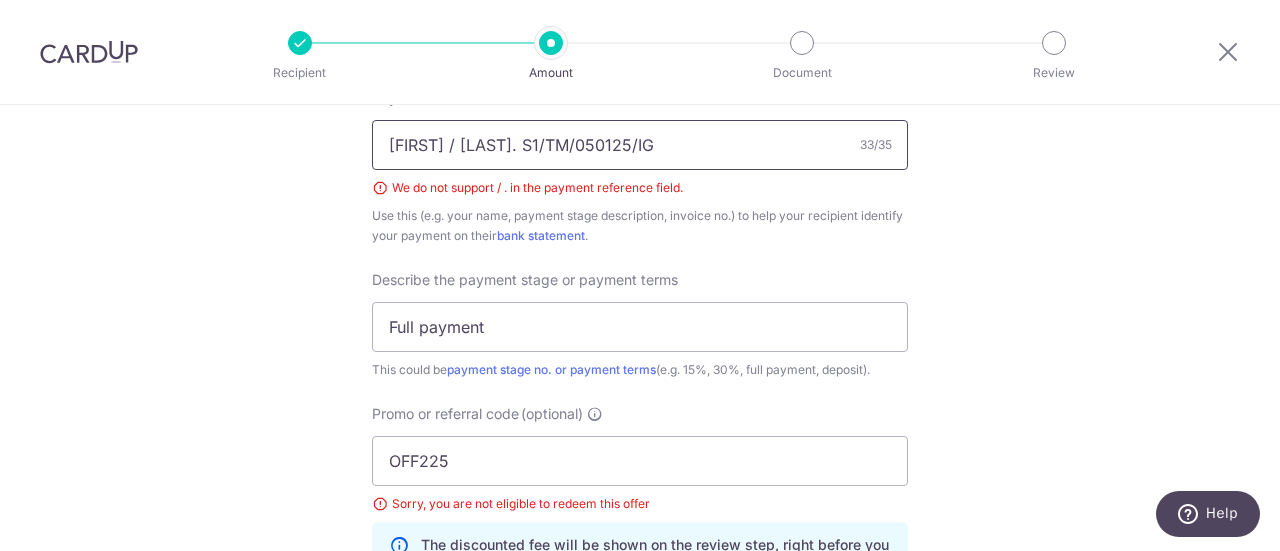 click on "Emmanuel / Faith. S1/TM/050125/IG" at bounding box center [640, 145] 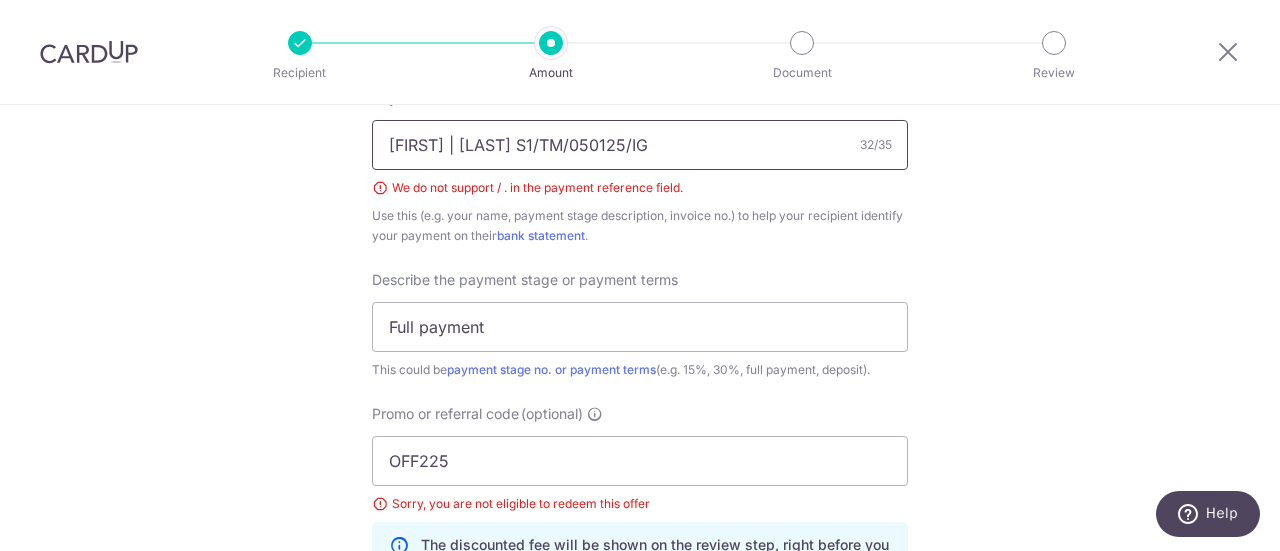 click on "Emmanuel | Faith S1/TM/050125/IG" at bounding box center [640, 145] 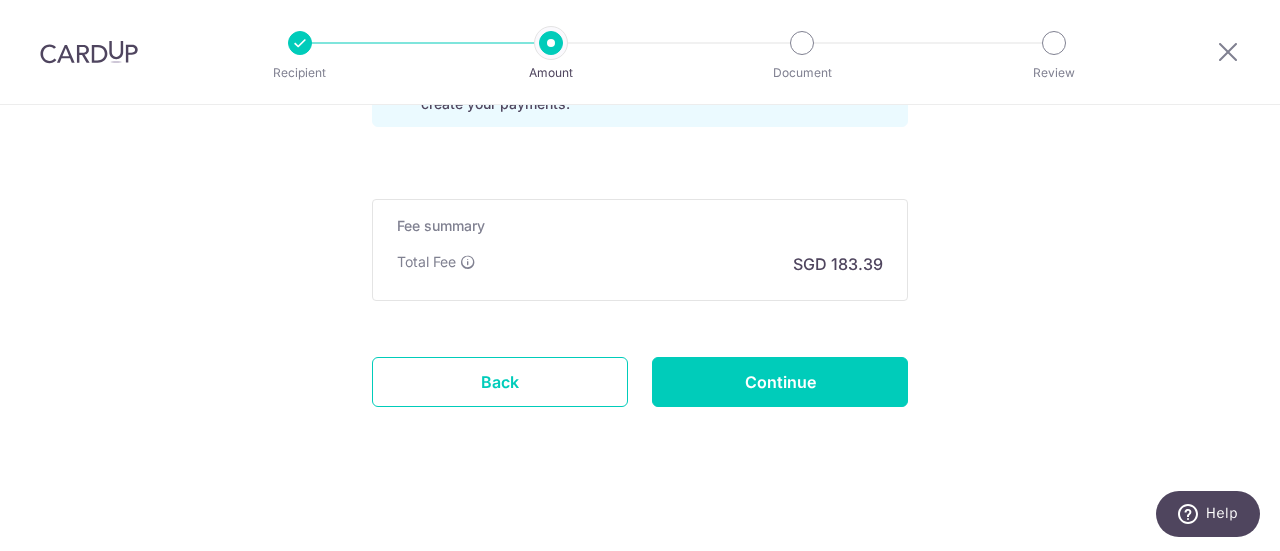 scroll, scrollTop: 1717, scrollLeft: 0, axis: vertical 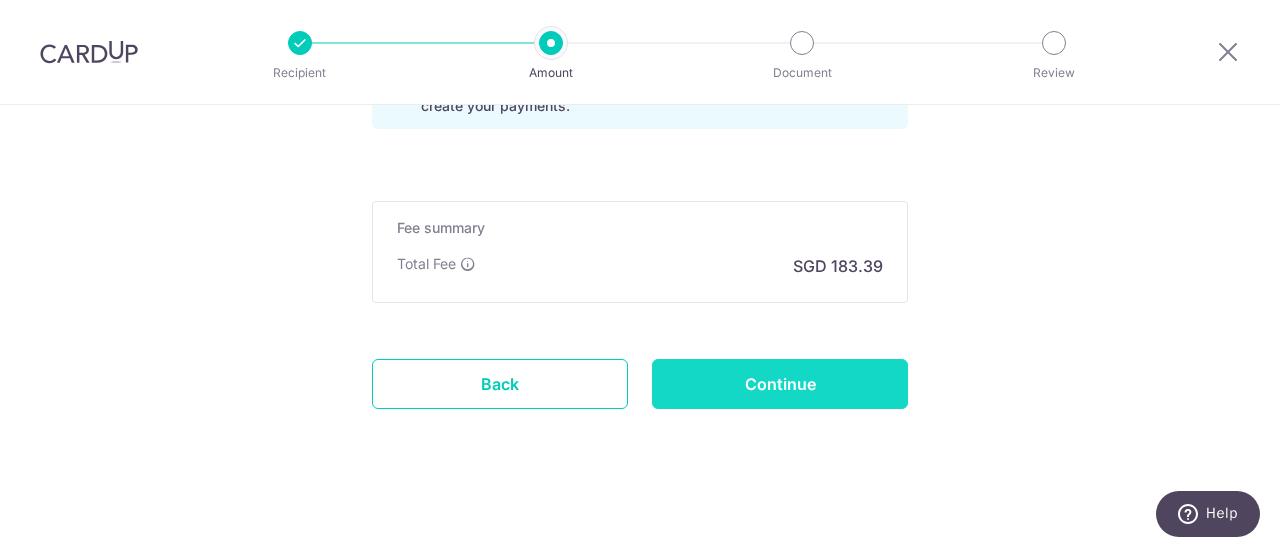 type on "Emmanuel | Faith - S1/TM/050125/IG" 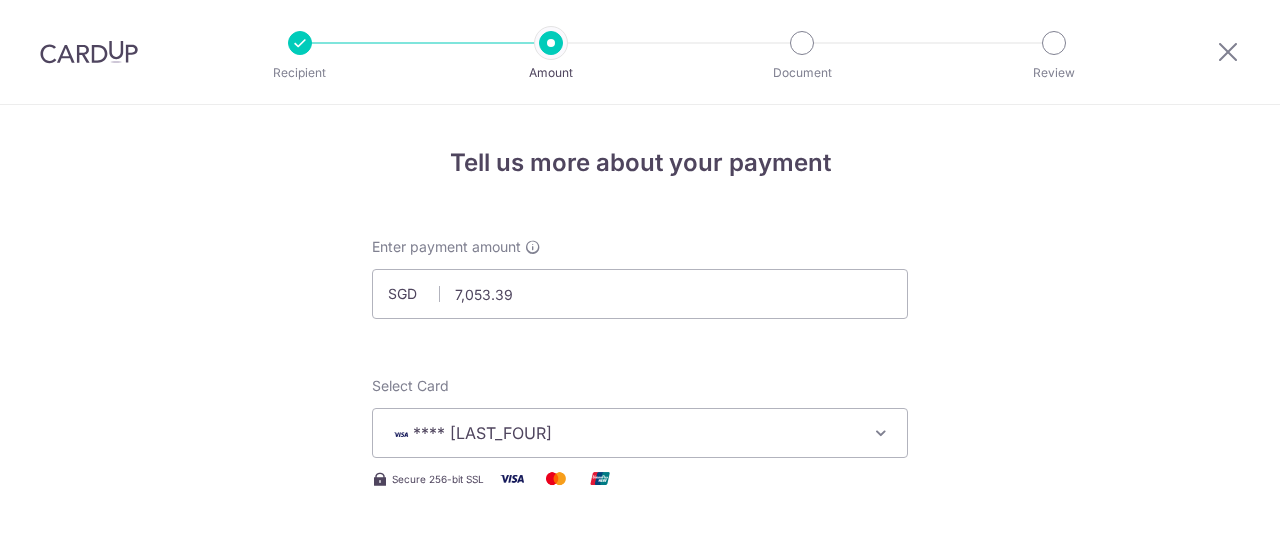 scroll, scrollTop: 0, scrollLeft: 0, axis: both 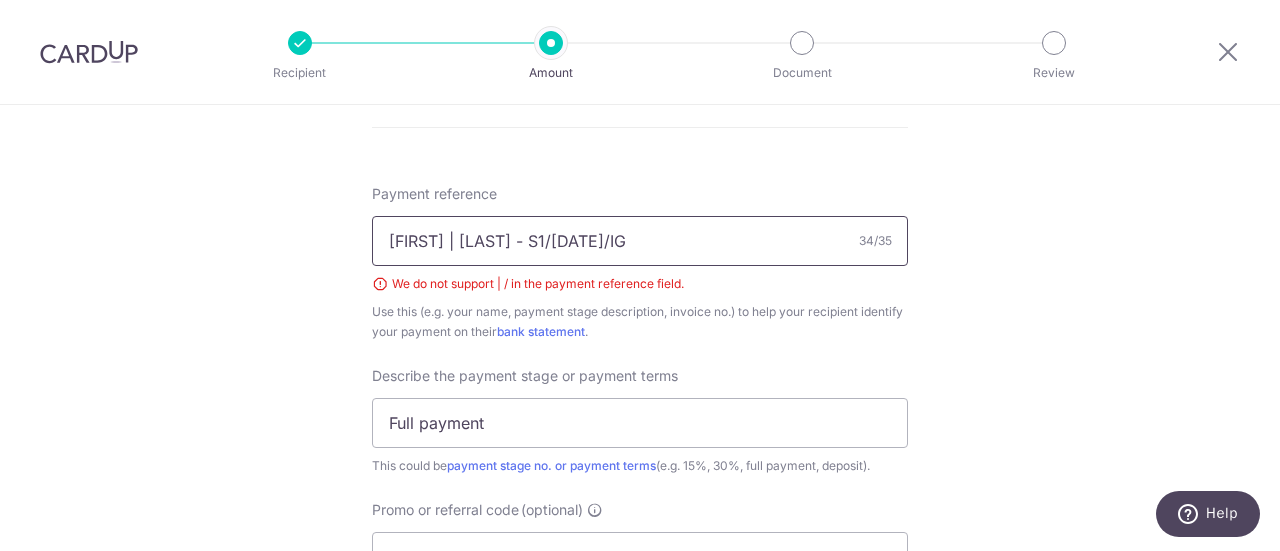 click on "[FIRST] | [LAST] - S1/TM/050125/IG" at bounding box center [640, 241] 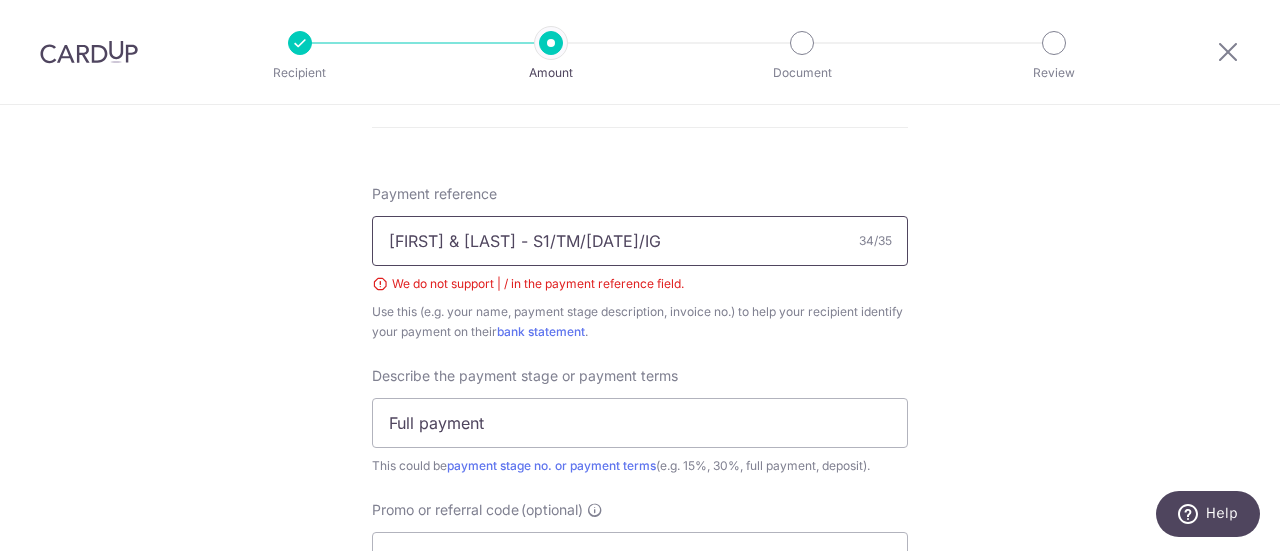 click on "Emmanuel & Faith - S1/TM/050125/IG" at bounding box center [640, 241] 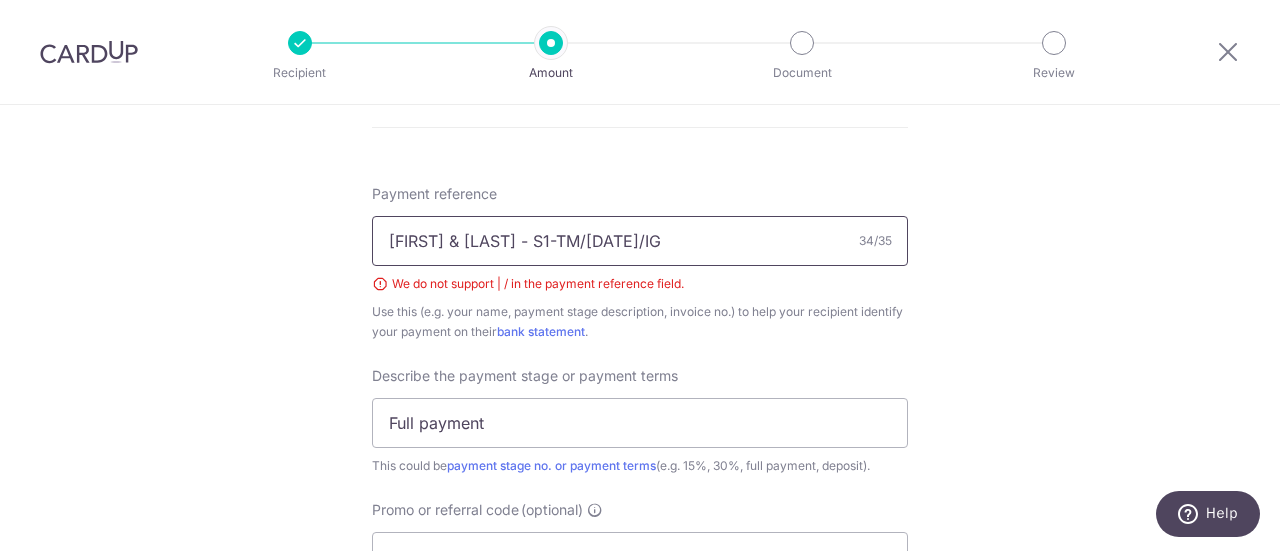click on "Emmanuel & Faith - S1-TM/050125/IG" at bounding box center [640, 241] 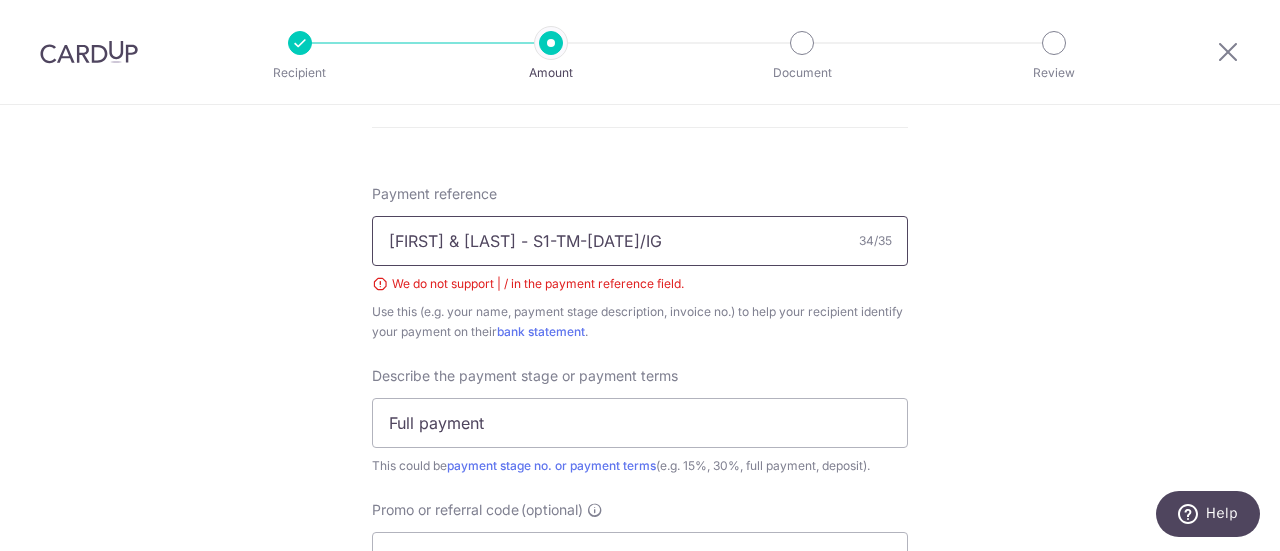 click on "Emmanuel & Faith - S1-TM-050125/IG" at bounding box center [640, 241] 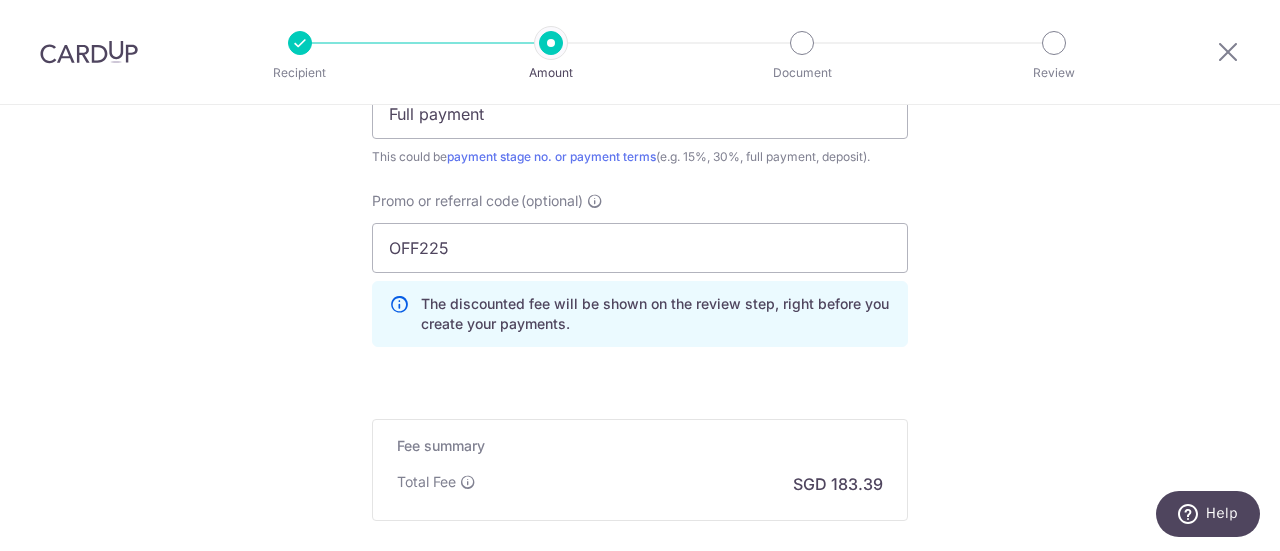 scroll, scrollTop: 1135, scrollLeft: 0, axis: vertical 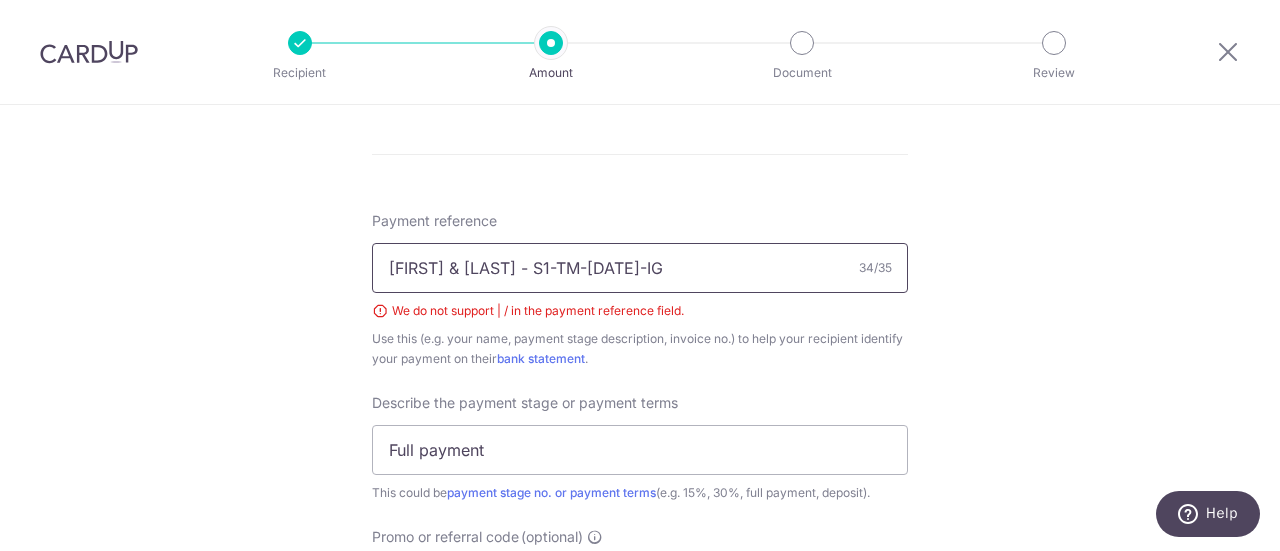 click on "Emmanuel & Faith - S1-TM-050125-IG" at bounding box center (640, 268) 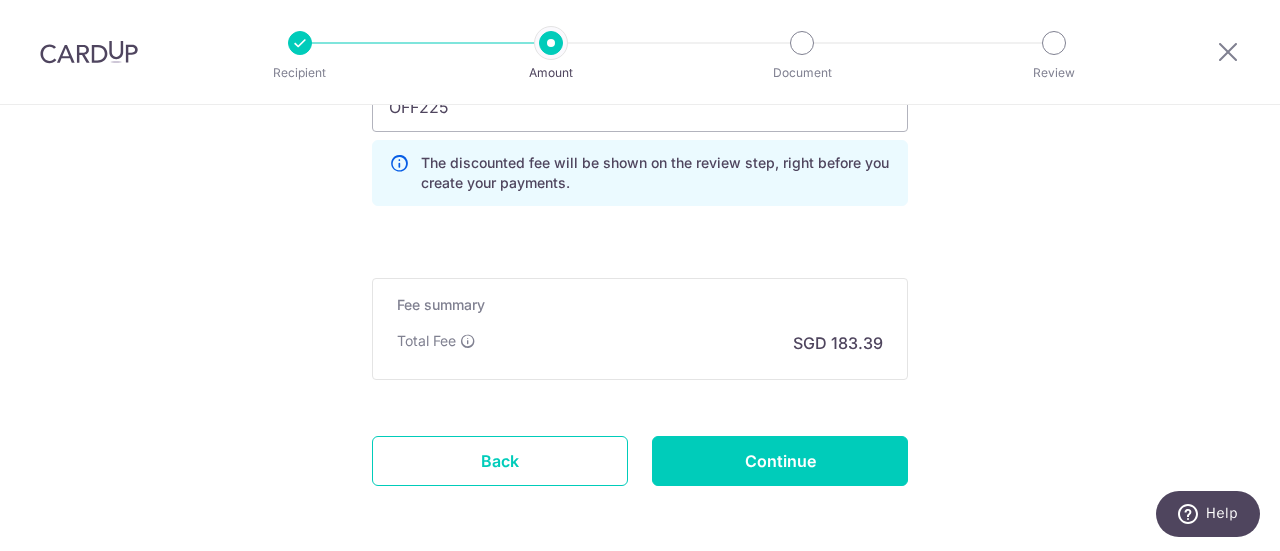scroll, scrollTop: 1613, scrollLeft: 0, axis: vertical 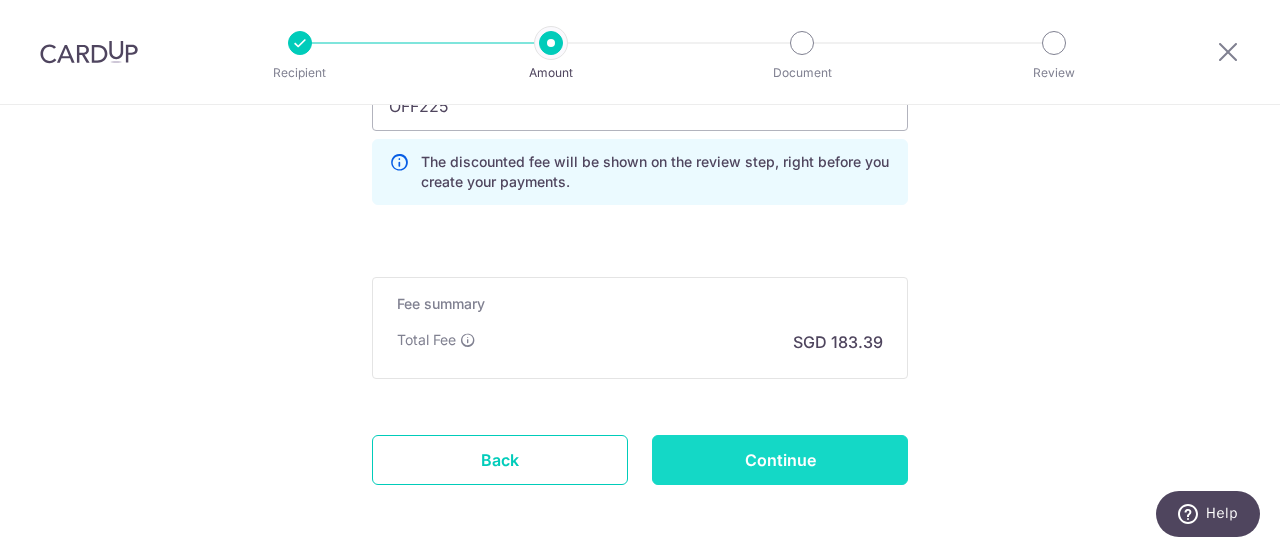 type on "Emmanuel & Faith -- S1-TM-050125-IG" 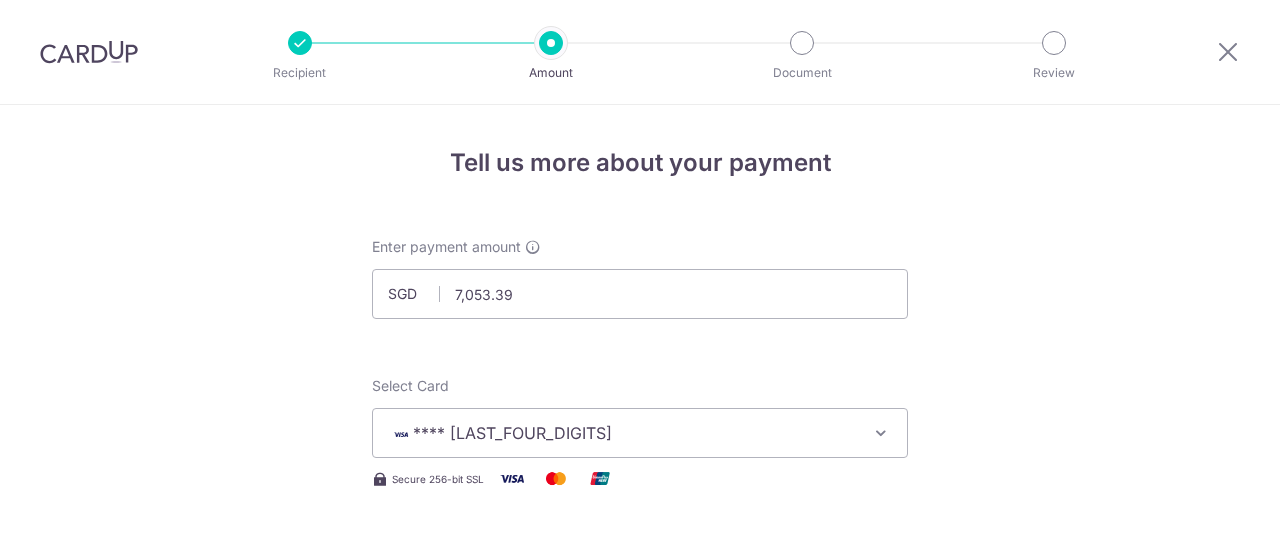 scroll, scrollTop: 0, scrollLeft: 0, axis: both 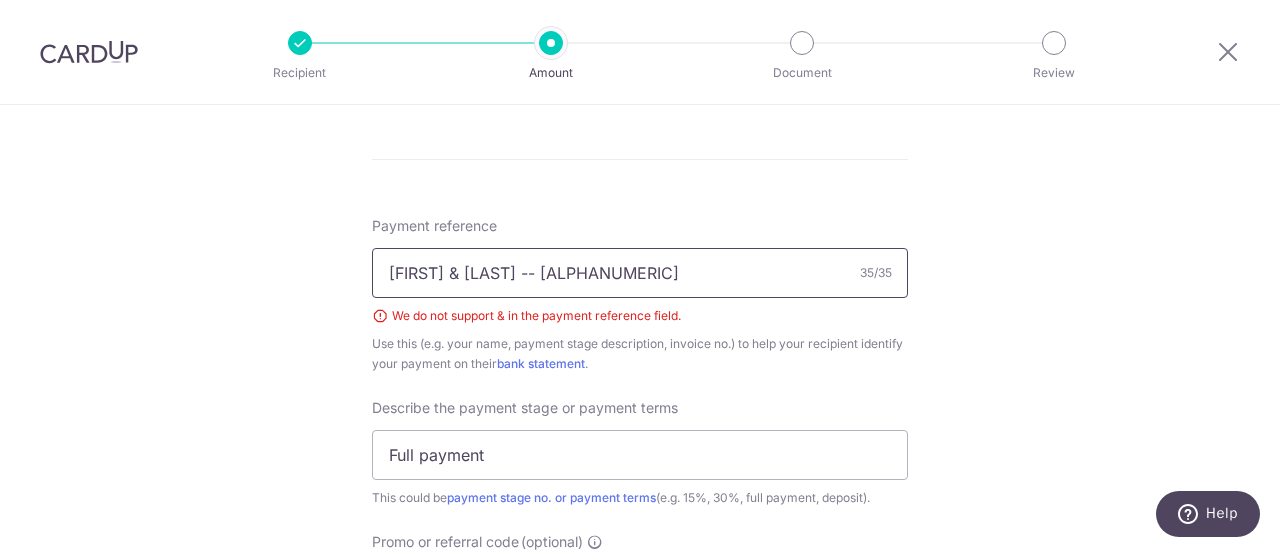 click on "Emmanuel & Faith -- S1-TM-050125-IG" at bounding box center [640, 273] 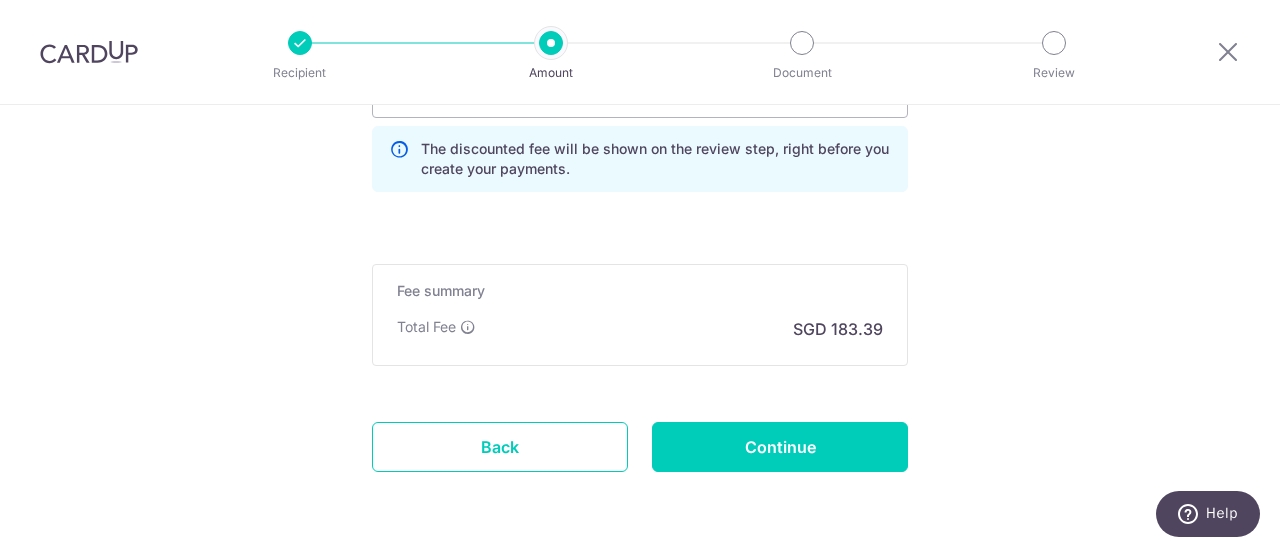 scroll, scrollTop: 1691, scrollLeft: 0, axis: vertical 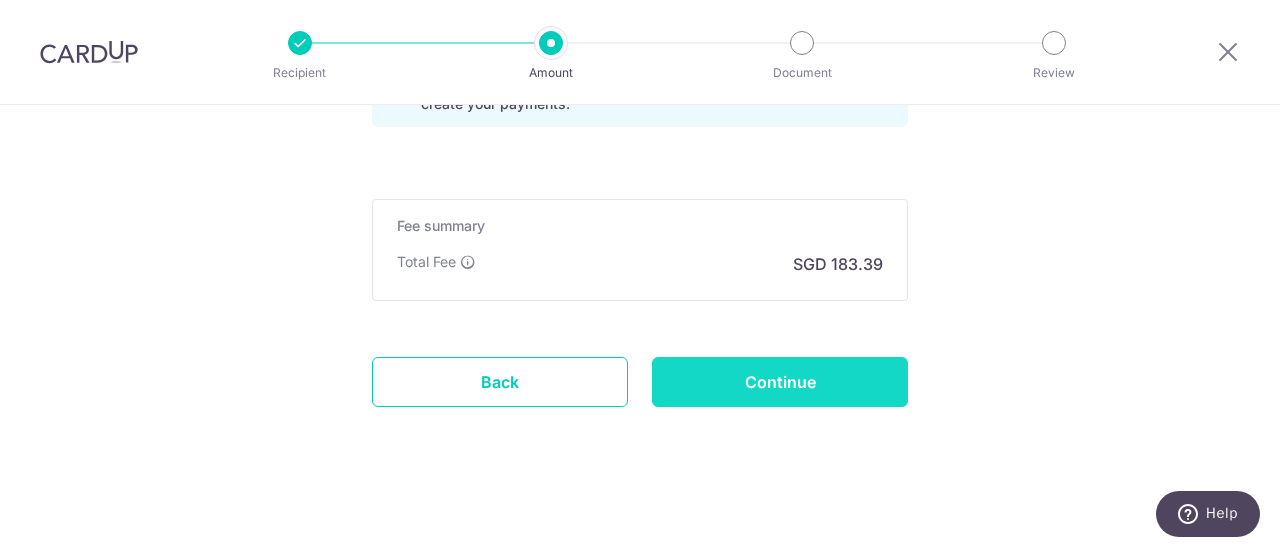 type on "Emmanuel Faith -- S1-TM-050125-IG" 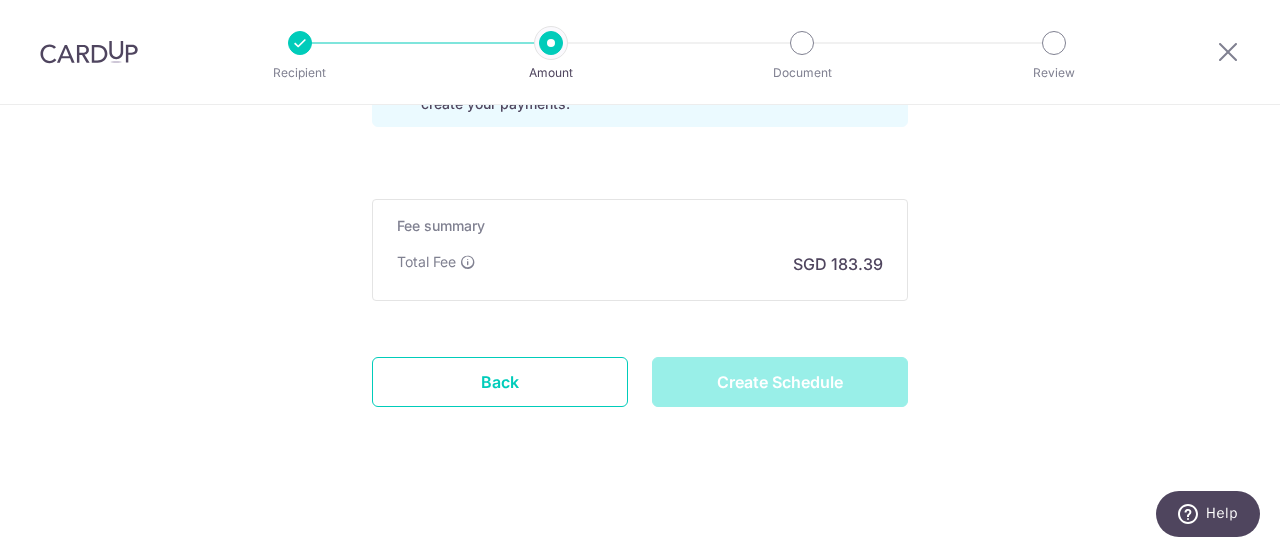 type on "Create Schedule" 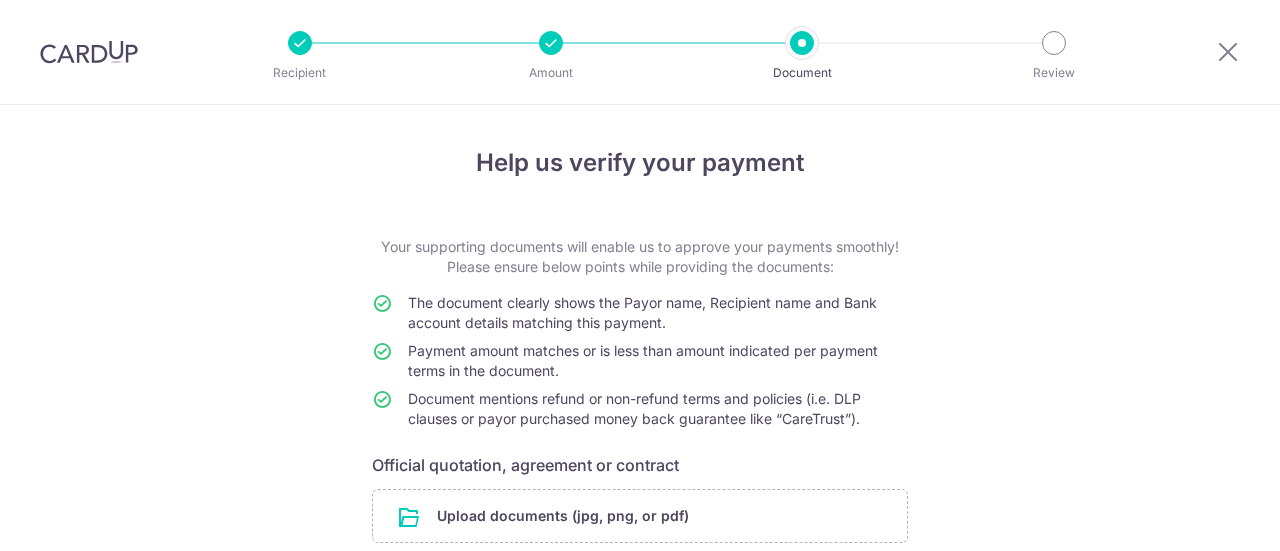 scroll, scrollTop: 0, scrollLeft: 0, axis: both 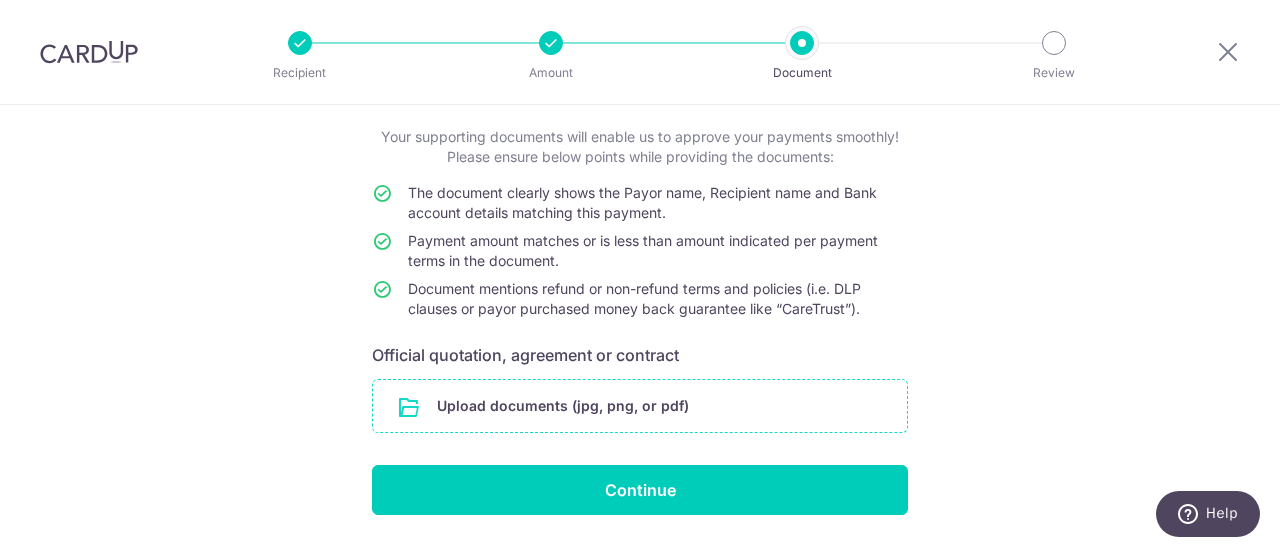 click at bounding box center [640, 406] 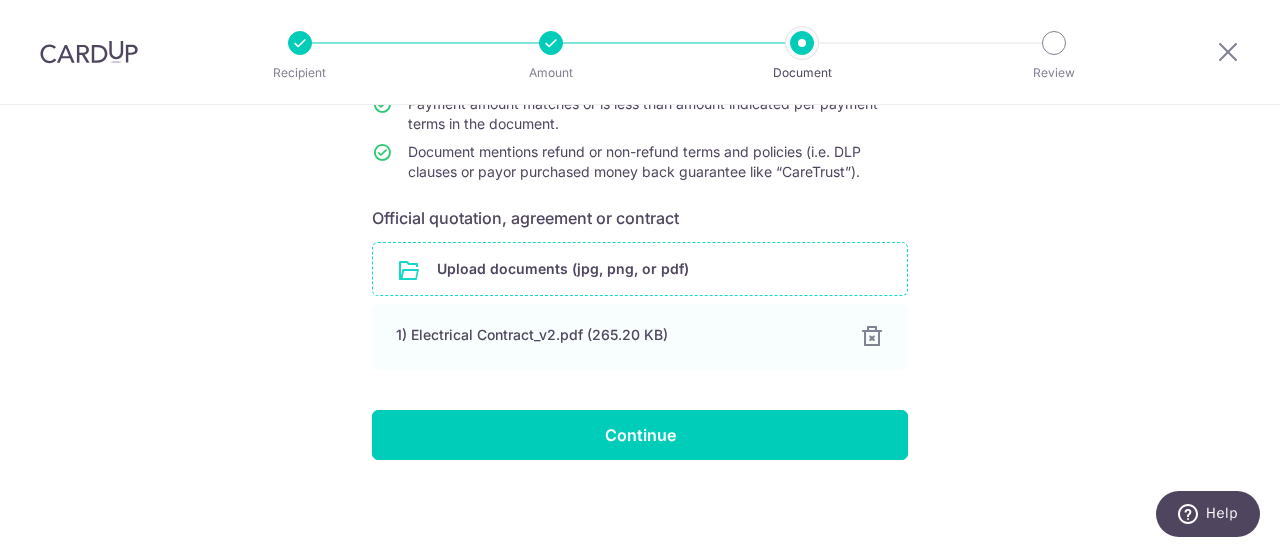 scroll, scrollTop: 248, scrollLeft: 0, axis: vertical 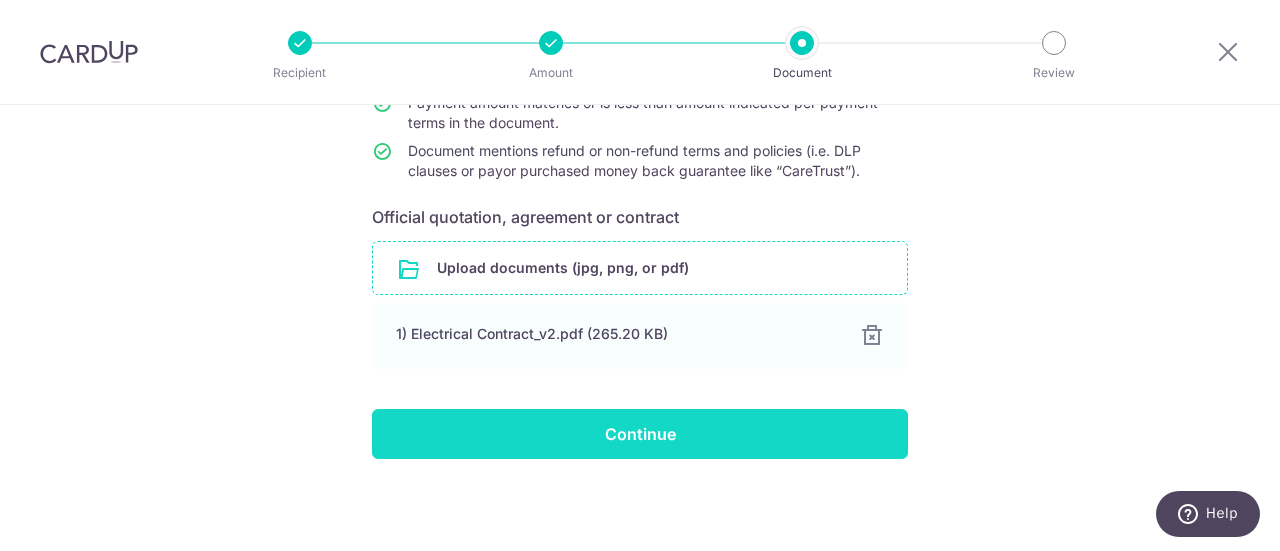 click on "Continue" at bounding box center (640, 434) 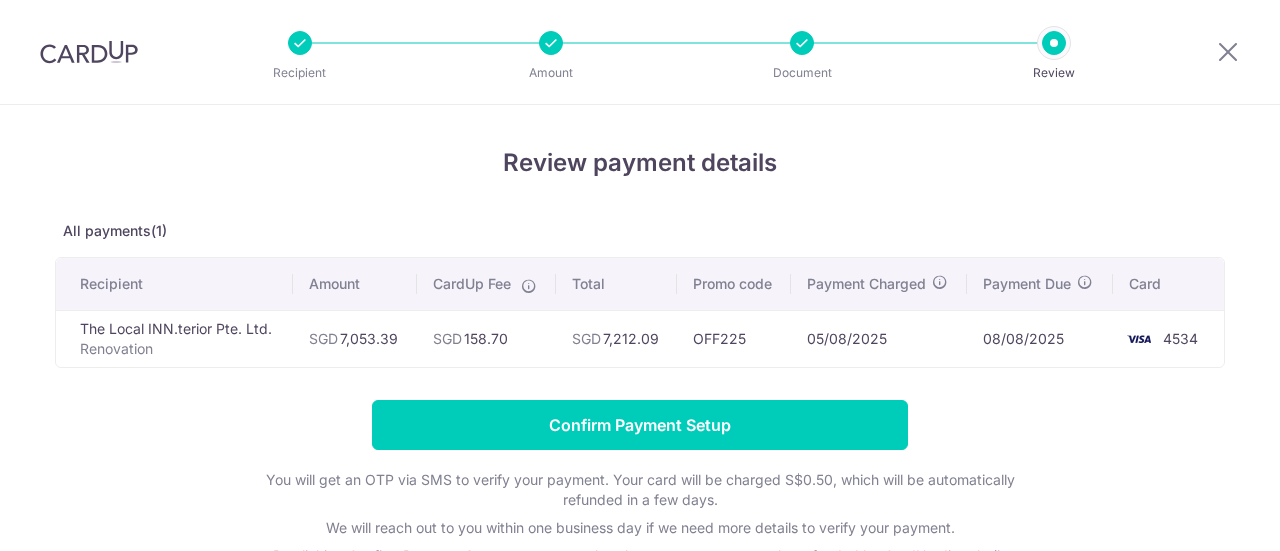 scroll, scrollTop: 0, scrollLeft: 0, axis: both 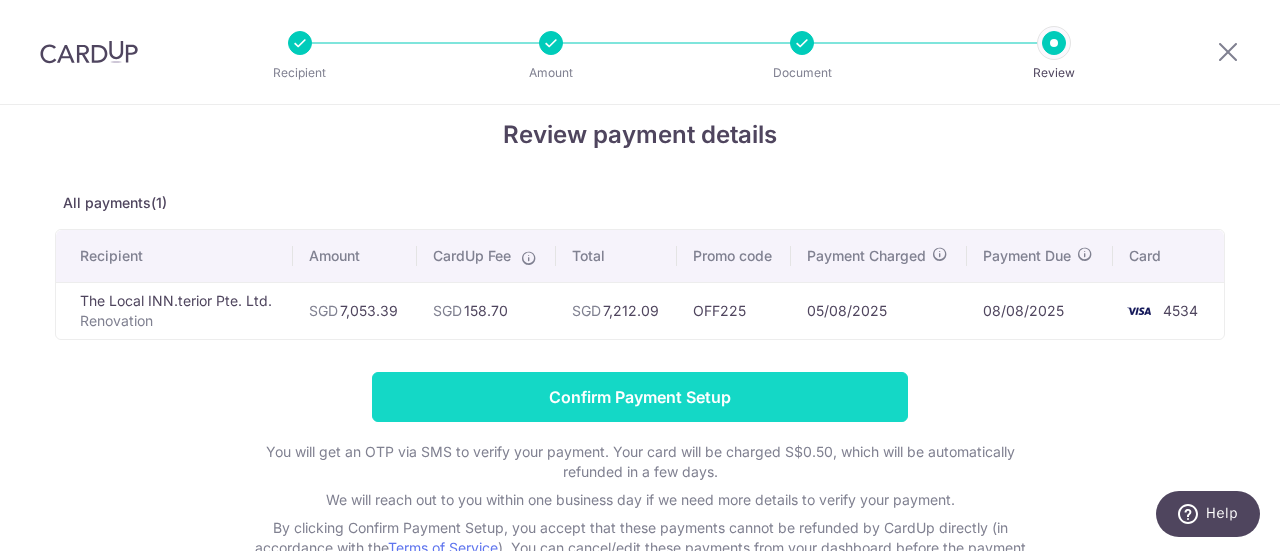 click on "Confirm Payment Setup" at bounding box center (640, 397) 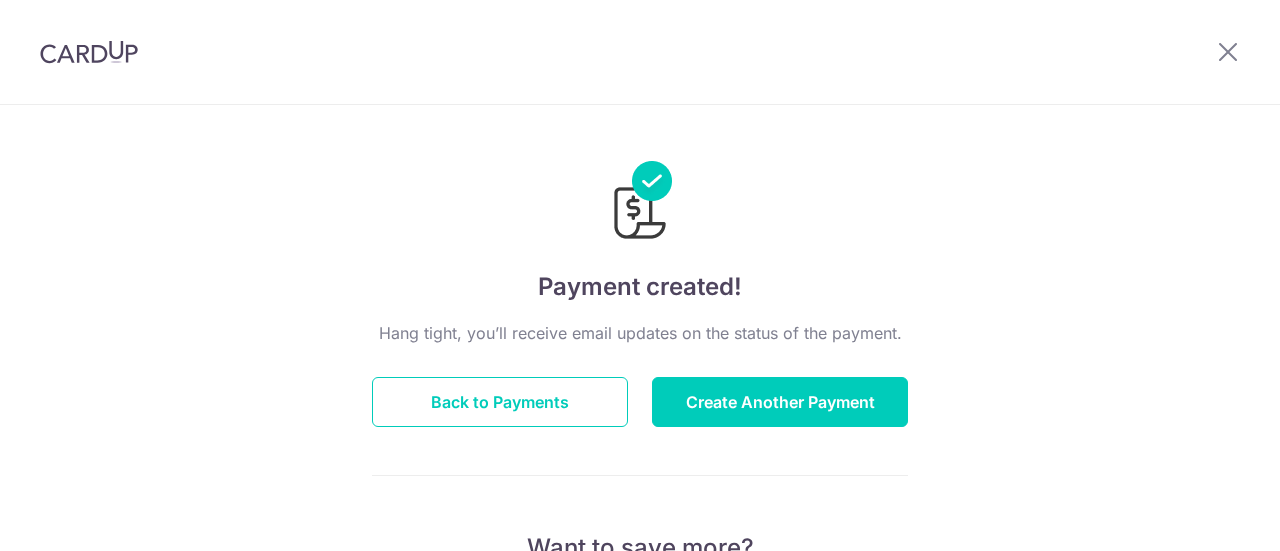 scroll, scrollTop: 0, scrollLeft: 0, axis: both 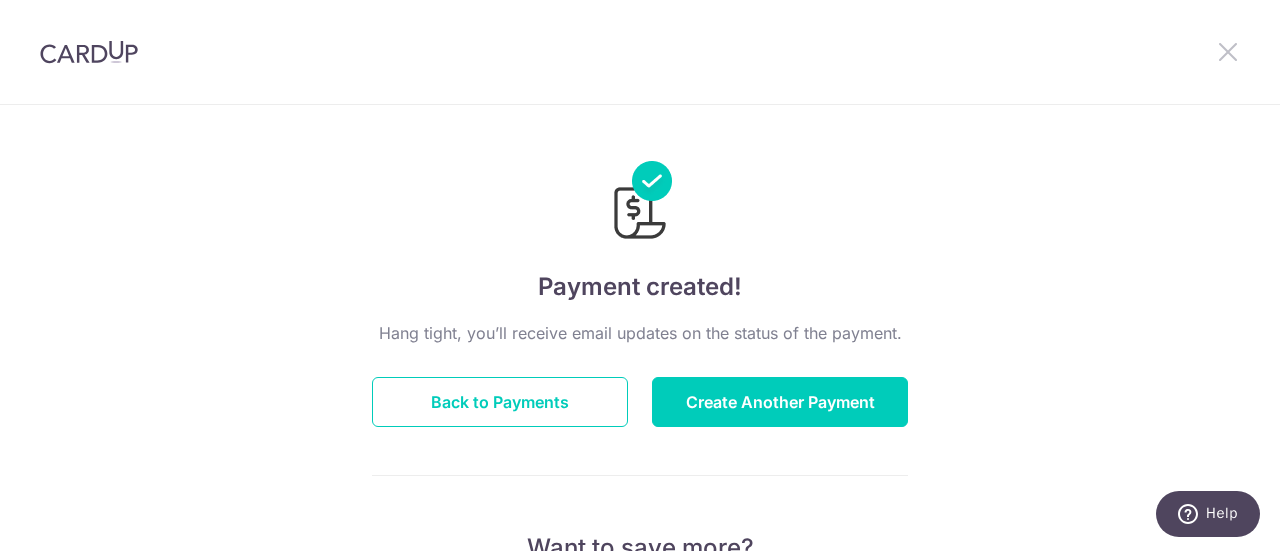 click at bounding box center (1228, 51) 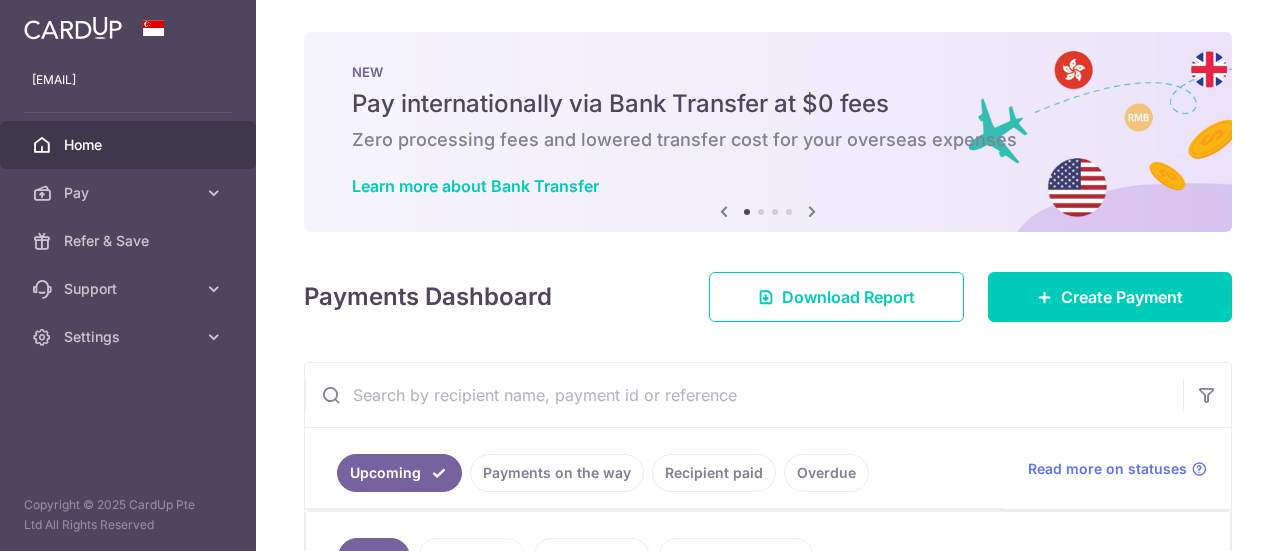 scroll, scrollTop: 212, scrollLeft: 0, axis: vertical 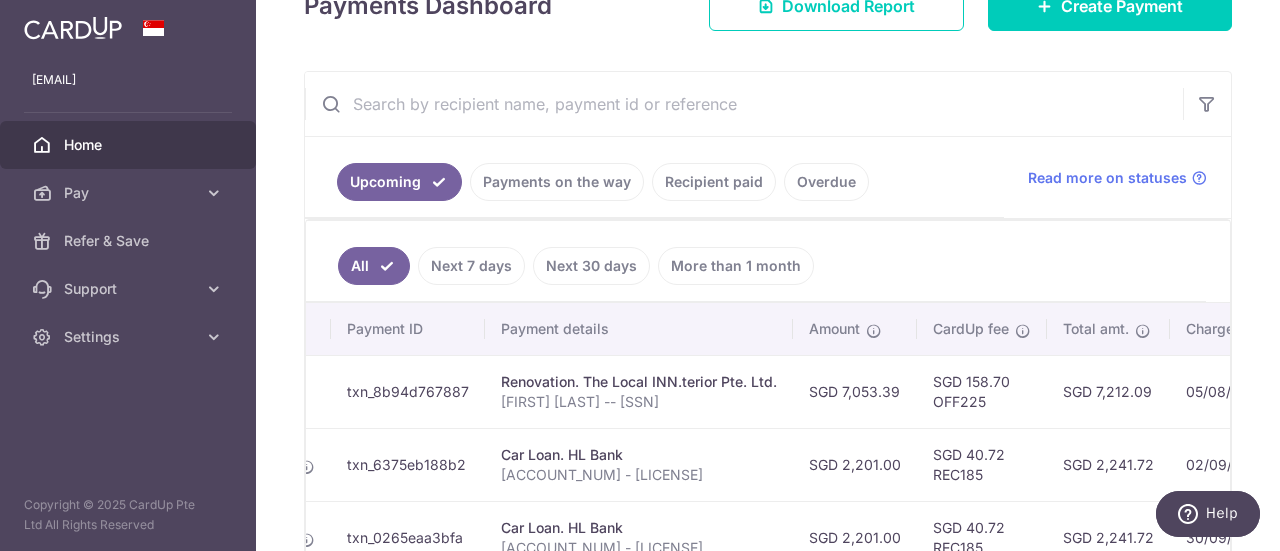 drag, startPoint x: 1144, startPoint y: 385, endPoint x: 1127, endPoint y: 385, distance: 17 